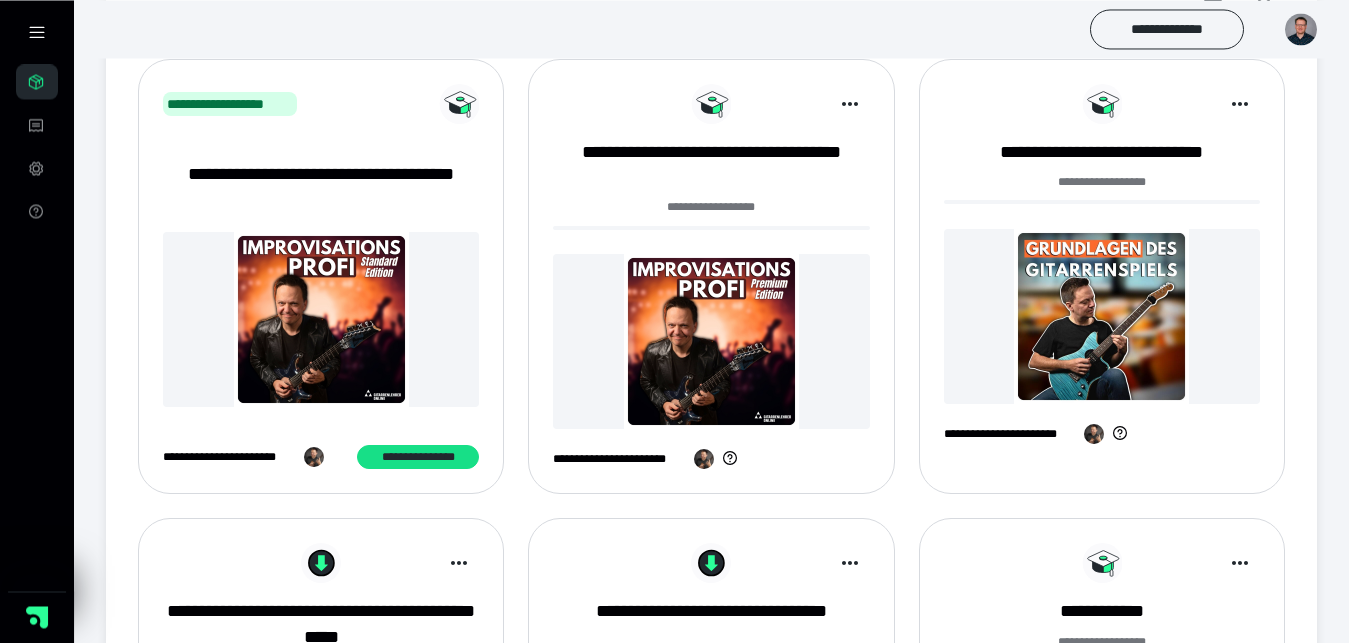 scroll, scrollTop: 306, scrollLeft: 0, axis: vertical 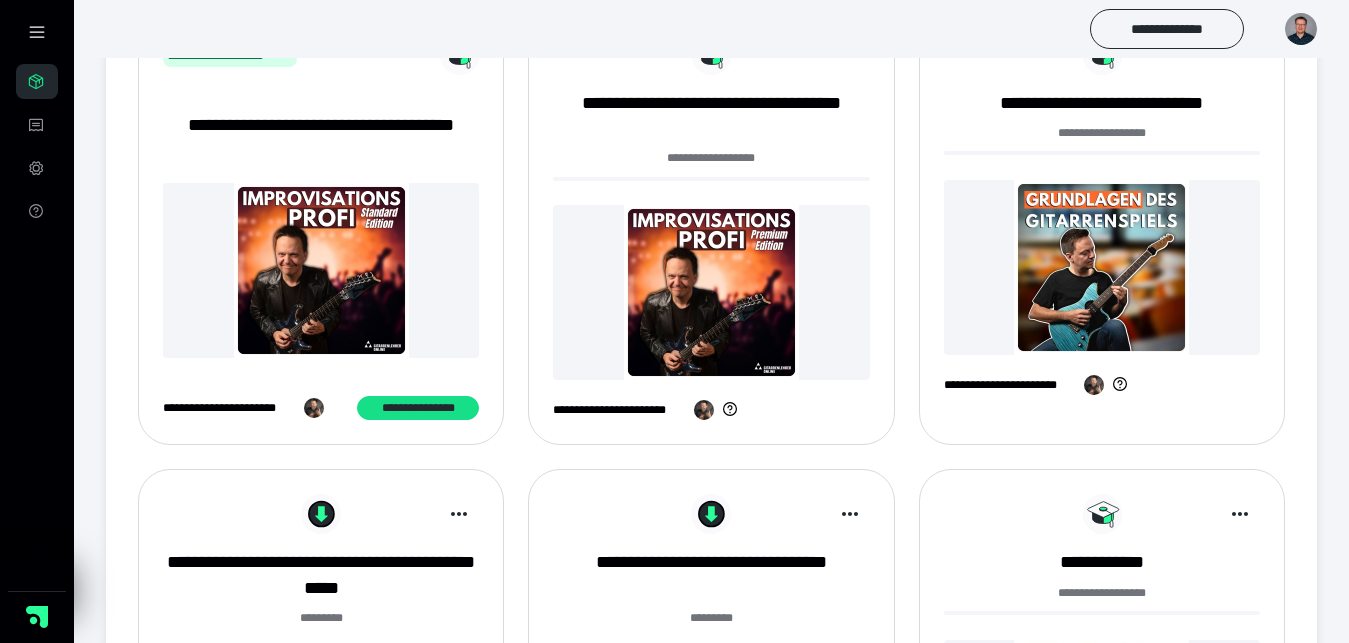 click at bounding box center (711, 292) 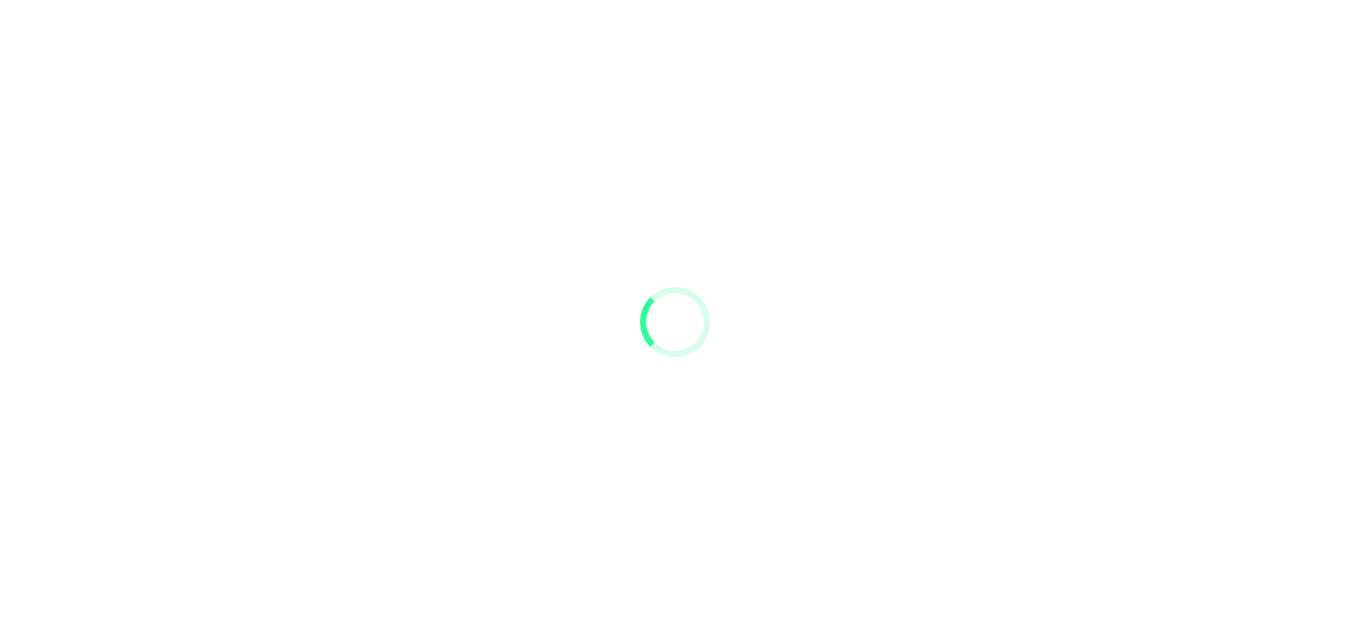 scroll, scrollTop: 0, scrollLeft: 0, axis: both 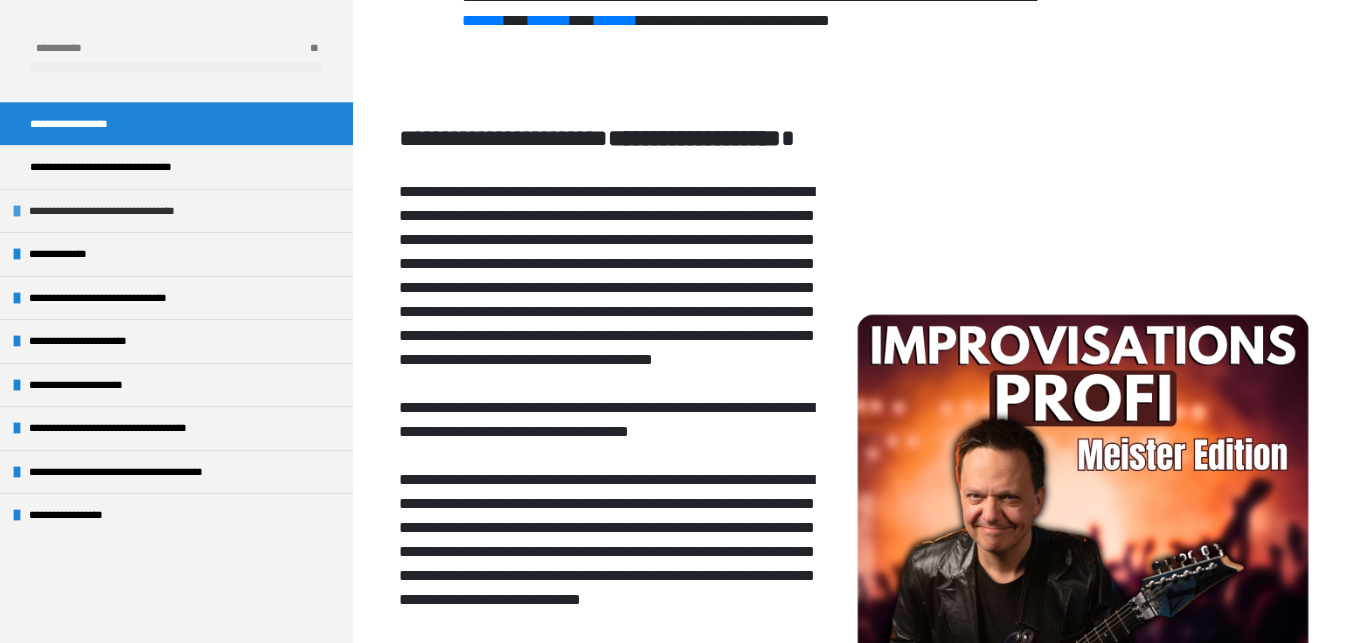 click on "**********" at bounding box center [137, 211] 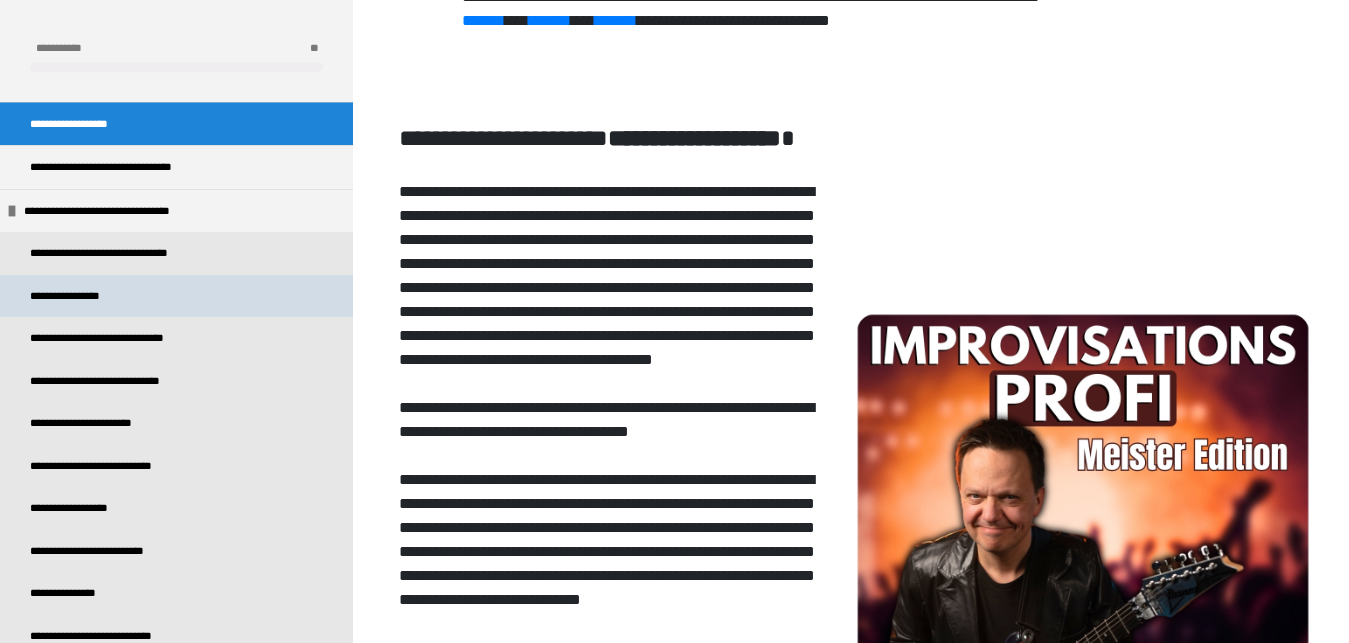 click on "**********" at bounding box center (75, 296) 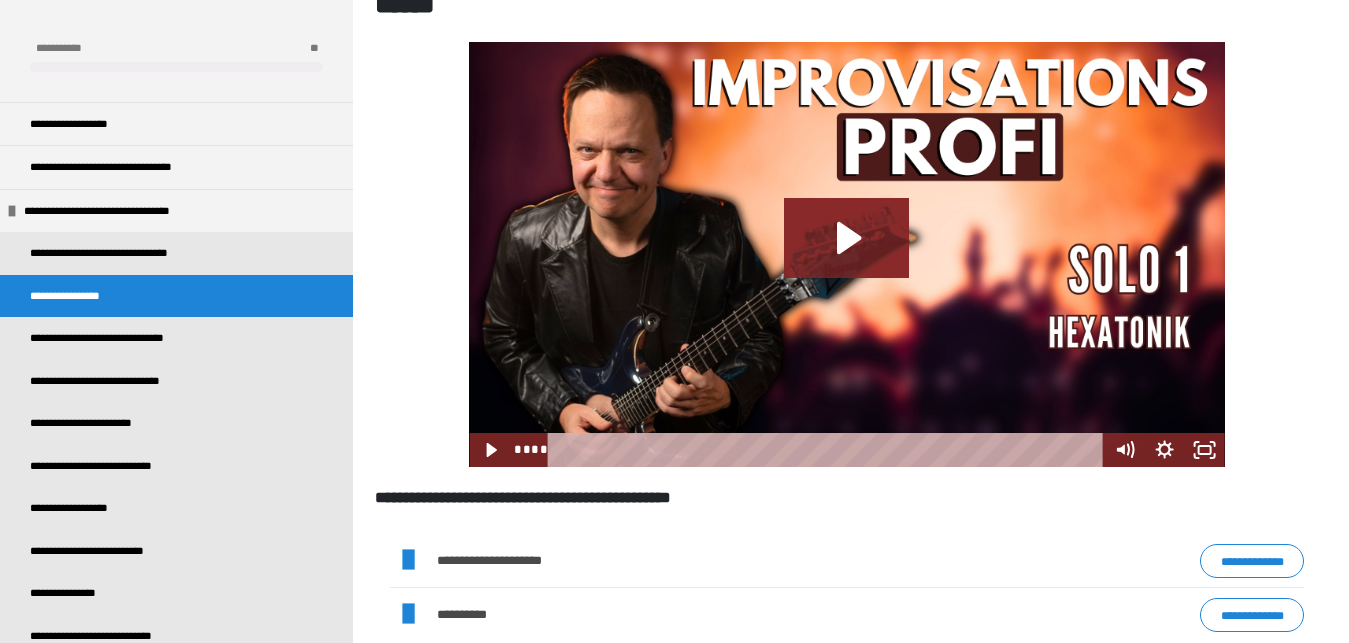 scroll, scrollTop: 372, scrollLeft: 0, axis: vertical 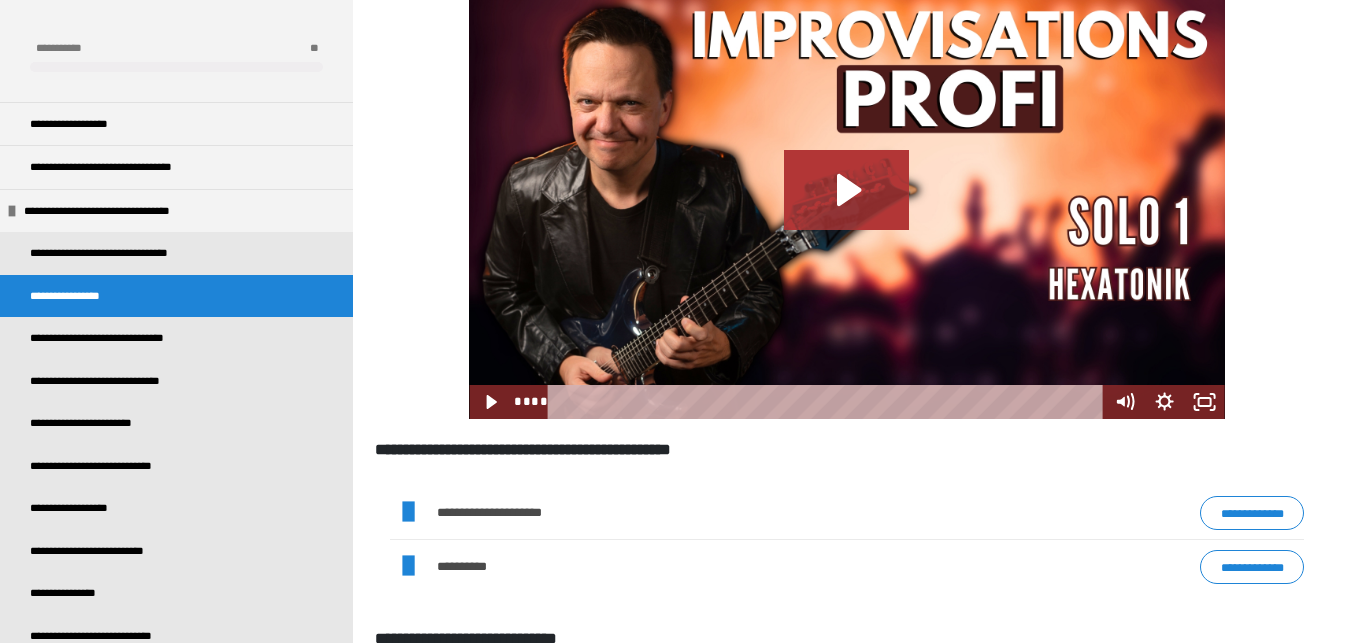 click 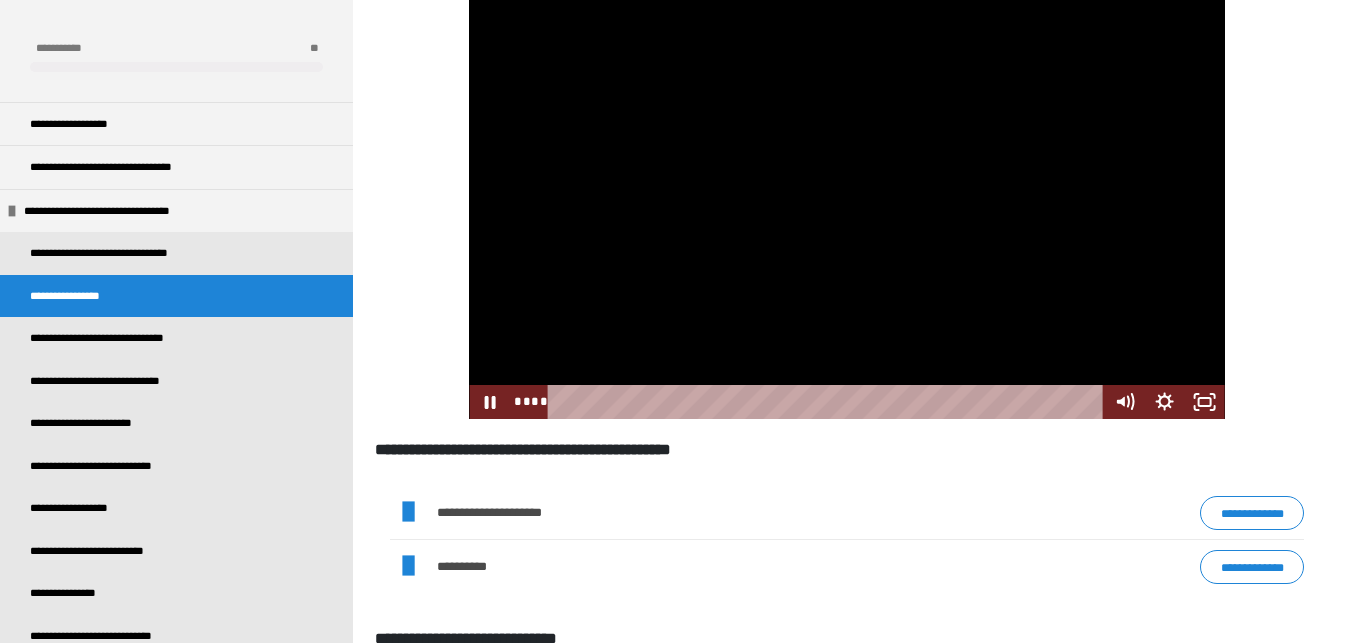 type 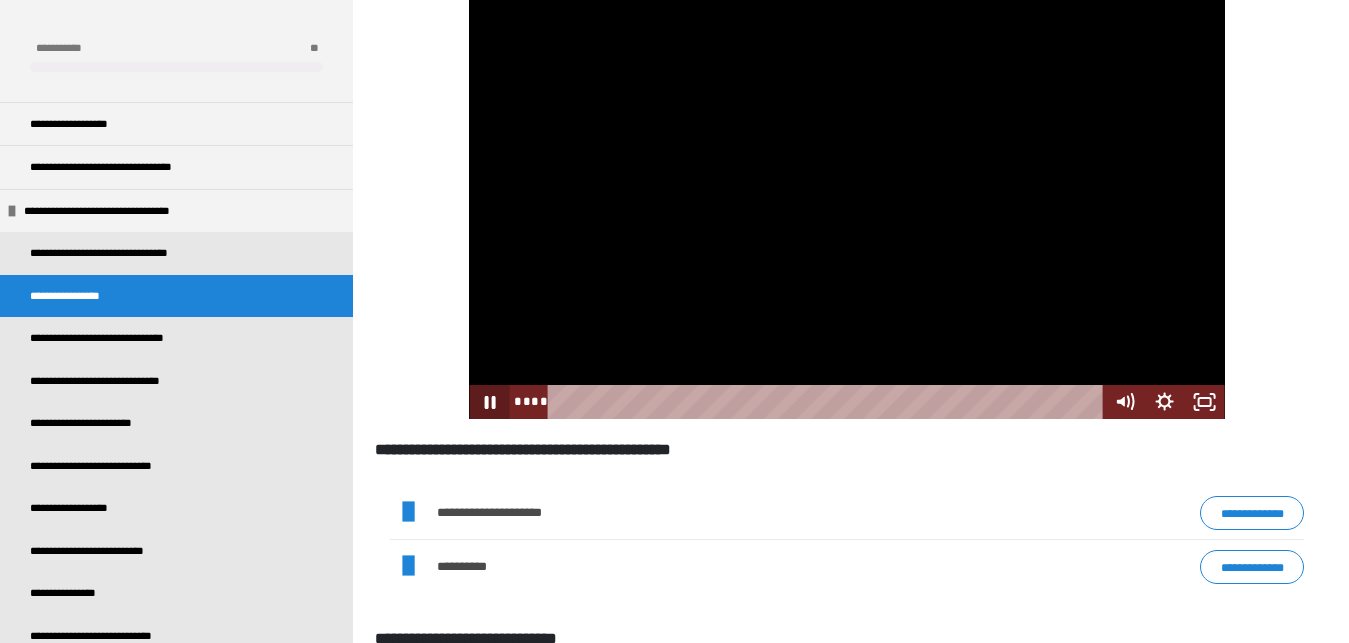click 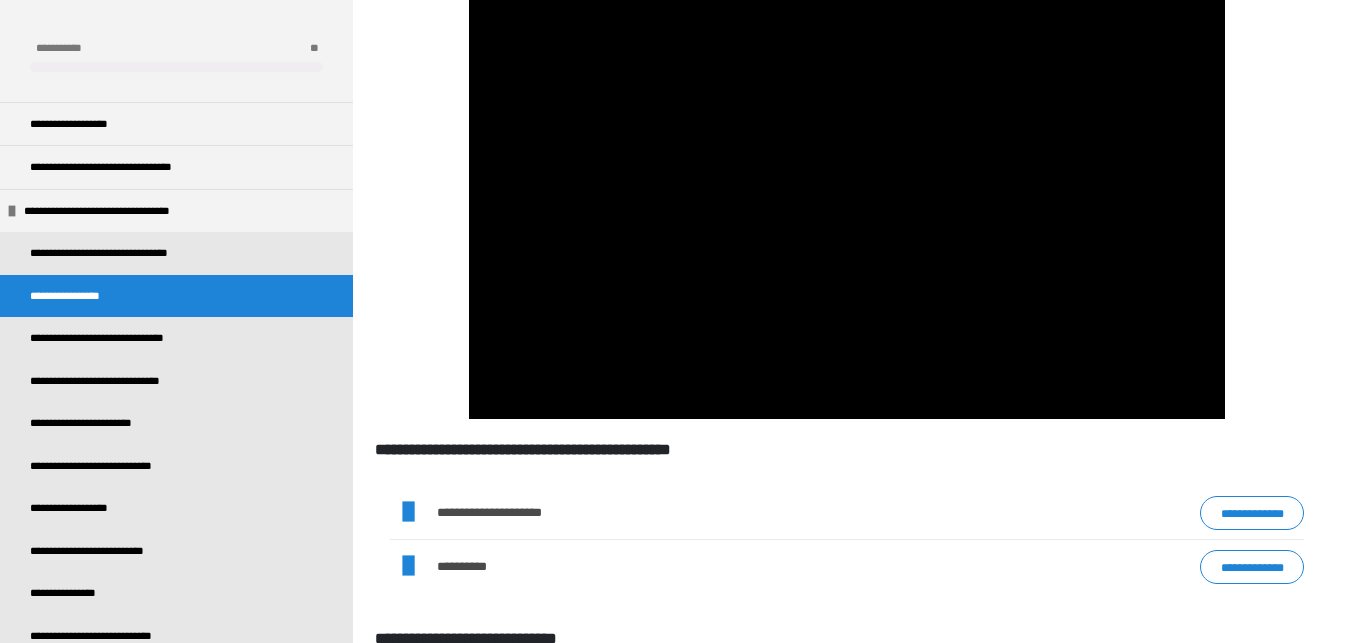 type 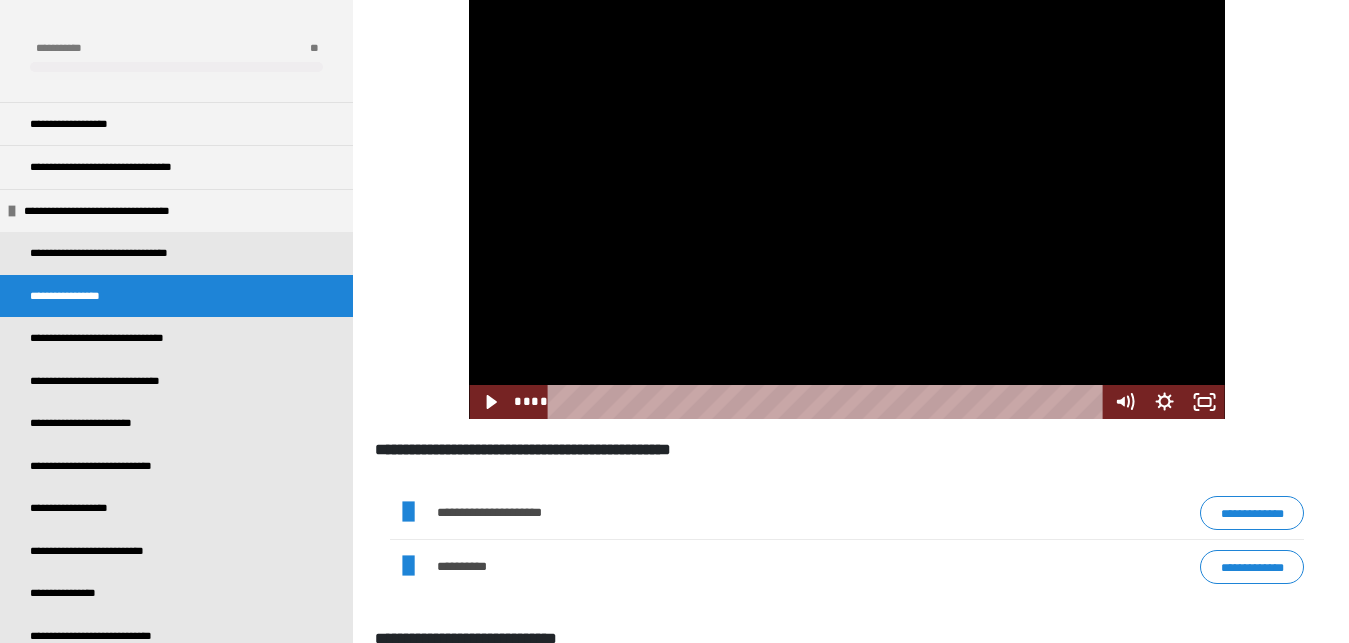 click at bounding box center [846, 206] 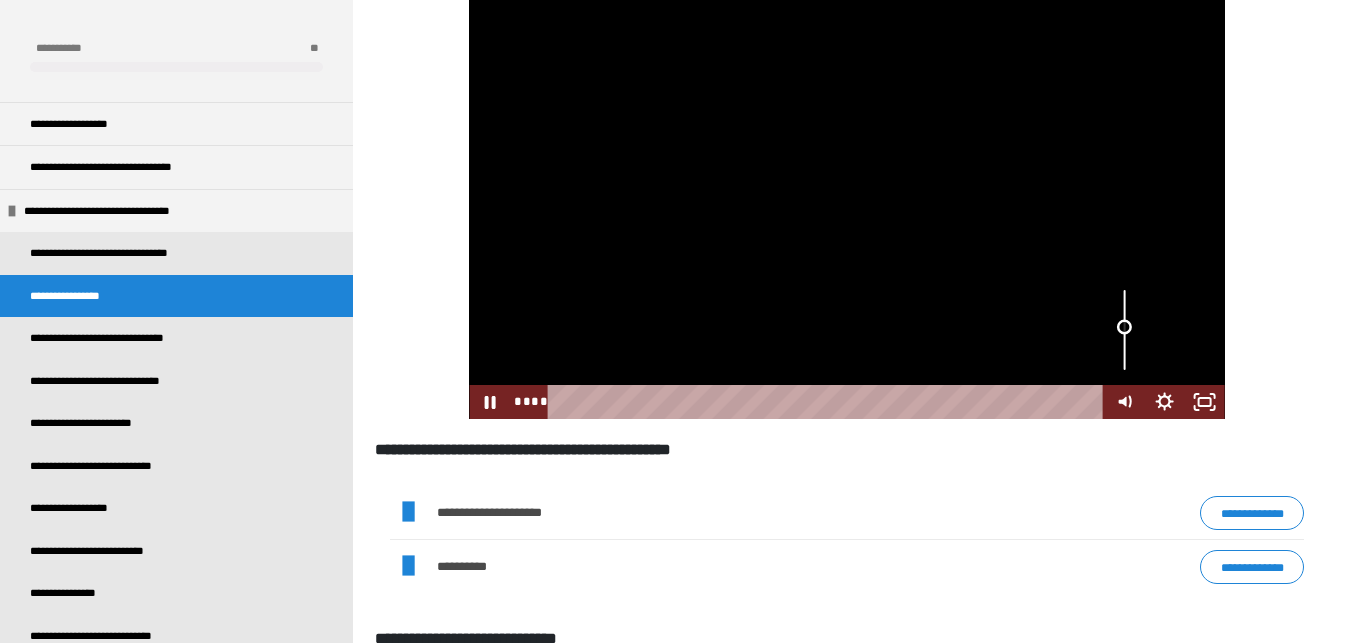 drag, startPoint x: 1121, startPoint y: 288, endPoint x: 1122, endPoint y: 327, distance: 39.012817 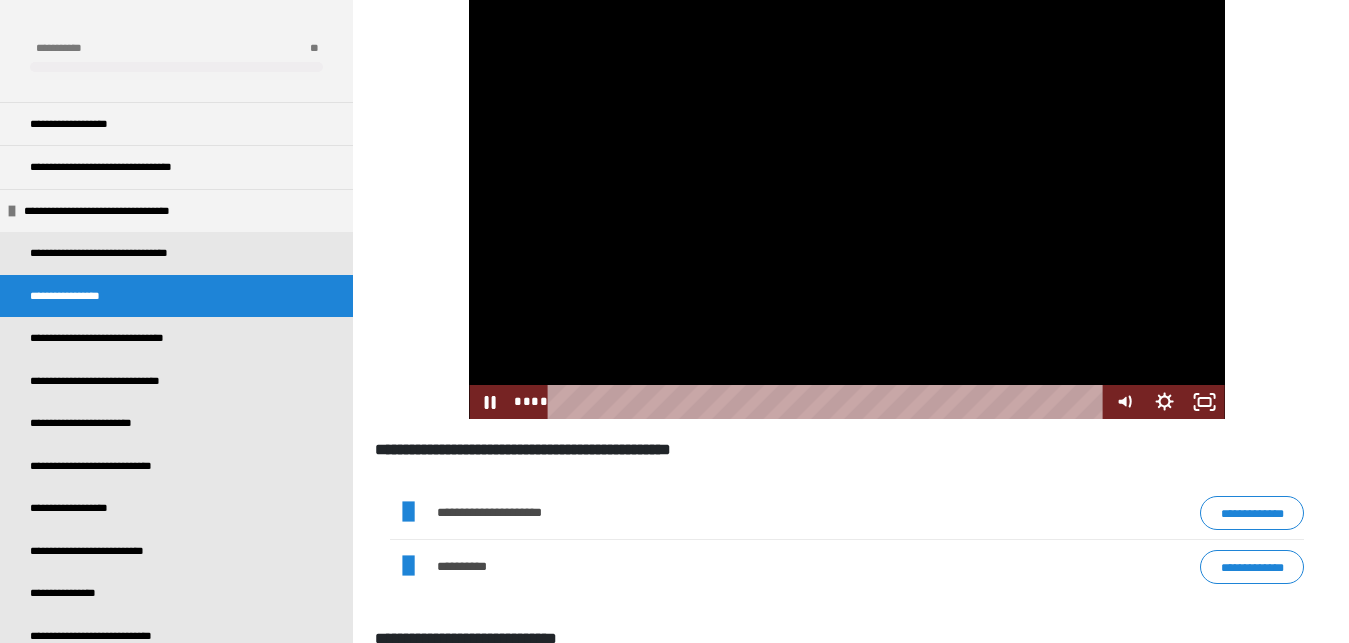 drag, startPoint x: 735, startPoint y: 401, endPoint x: 549, endPoint y: 437, distance: 189.45184 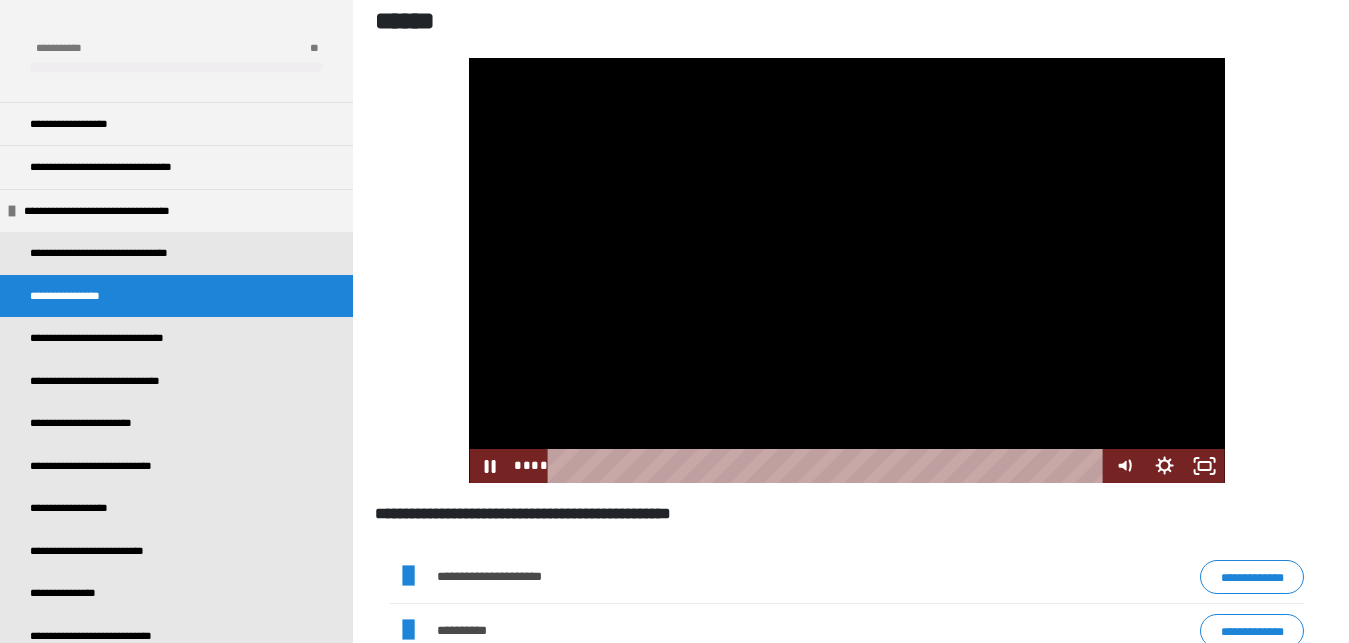 scroll, scrollTop: 270, scrollLeft: 0, axis: vertical 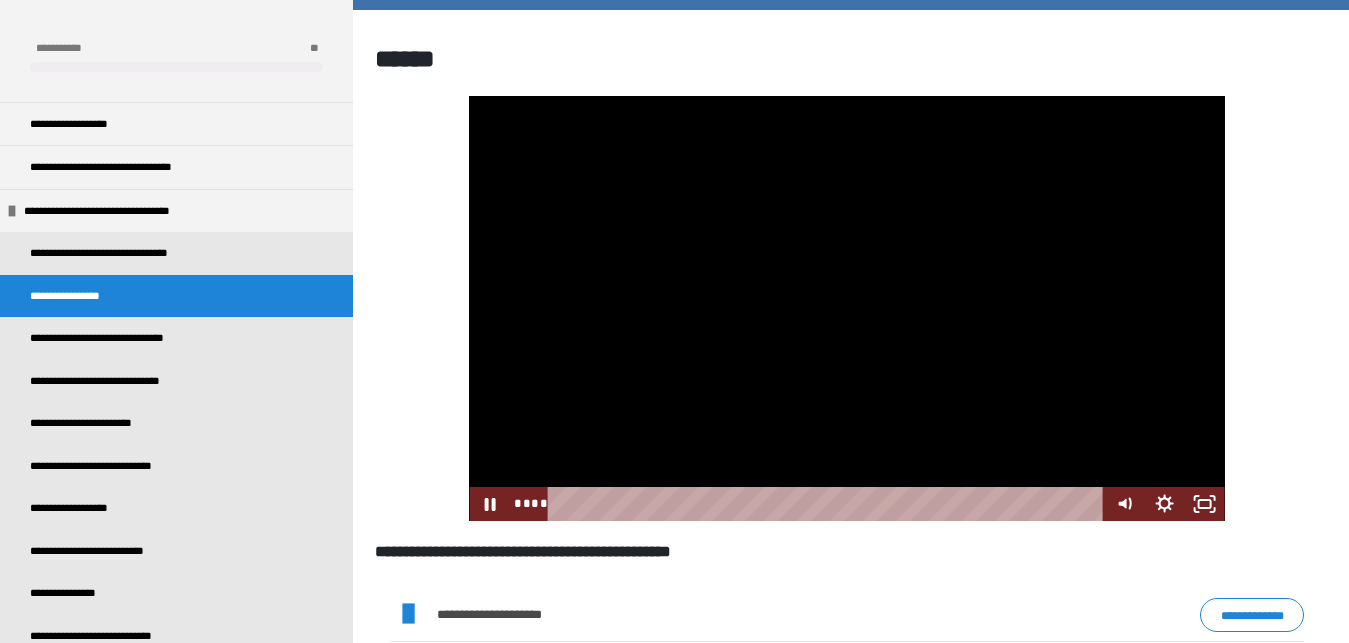 click at bounding box center [846, 308] 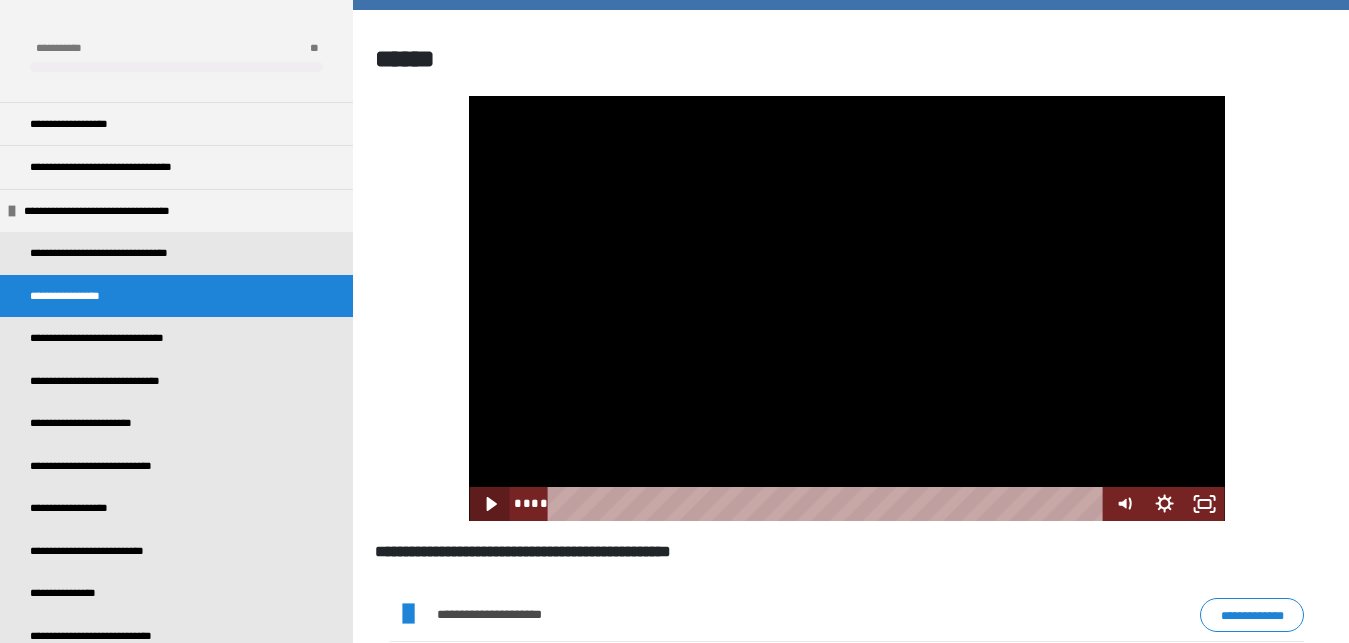 click 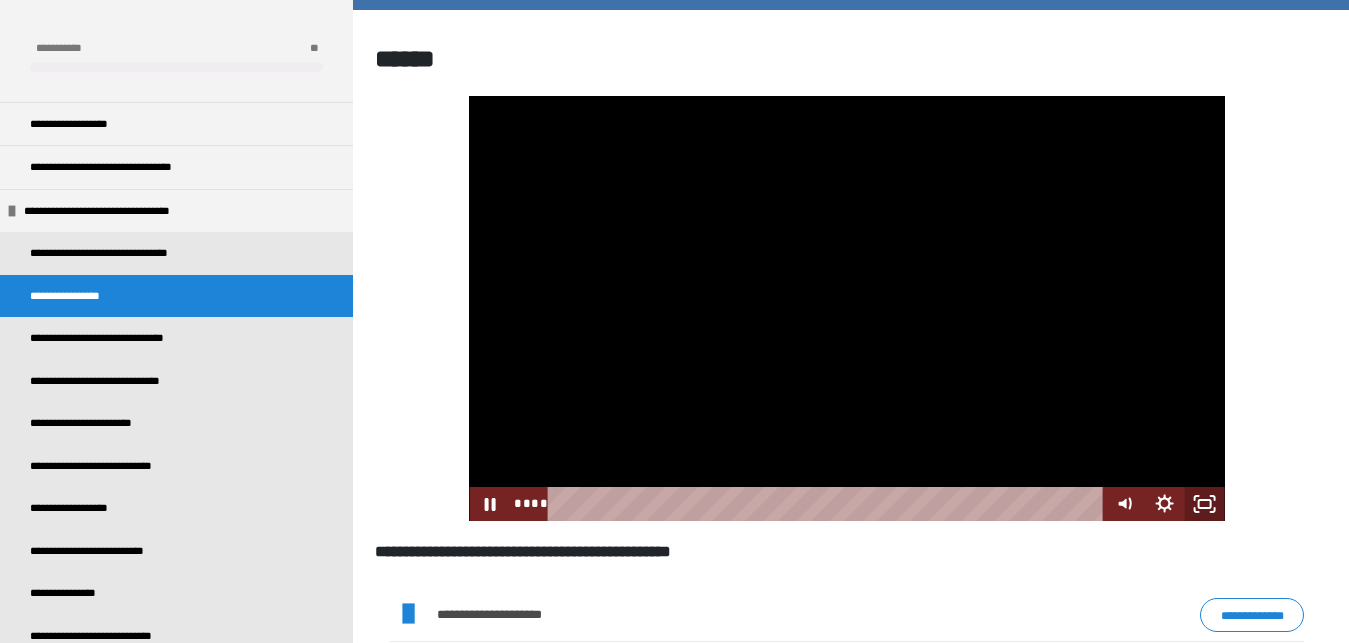 click 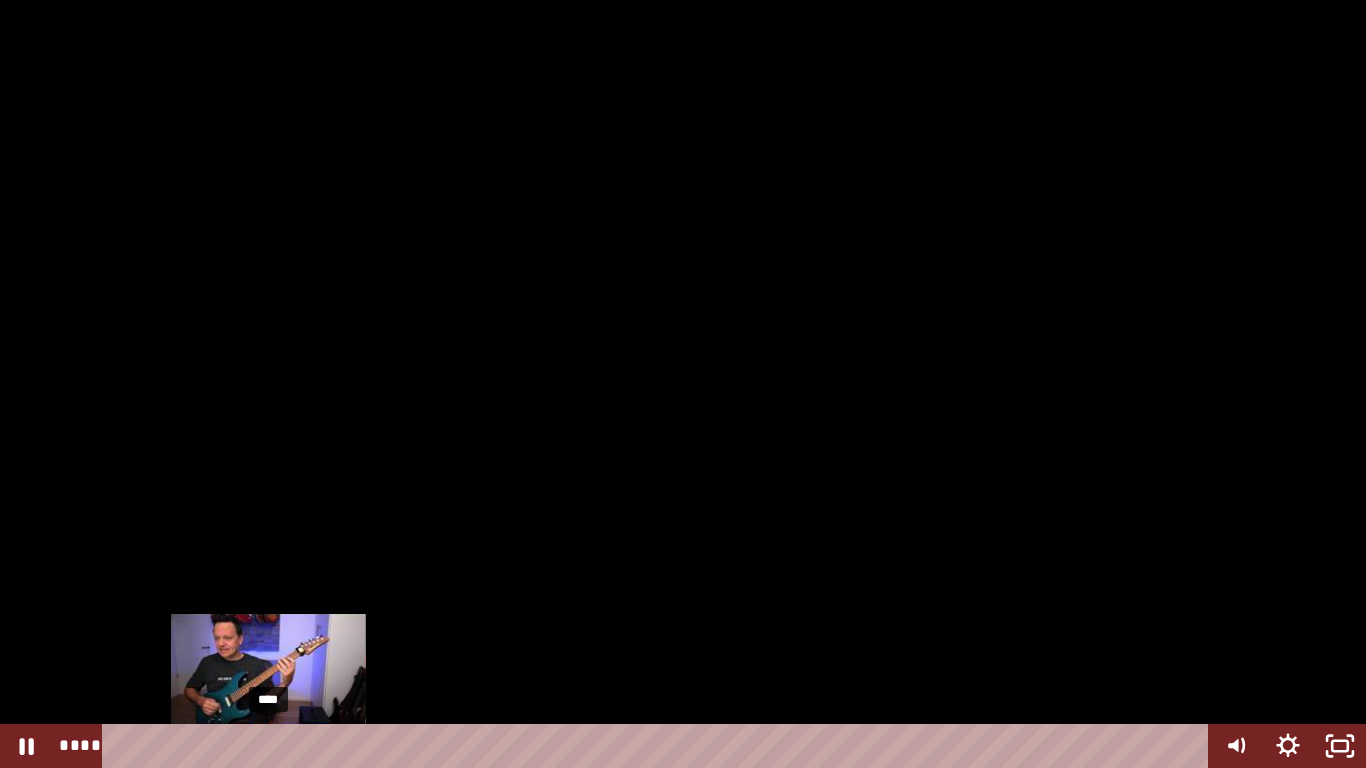 click on "****" at bounding box center [659, 746] 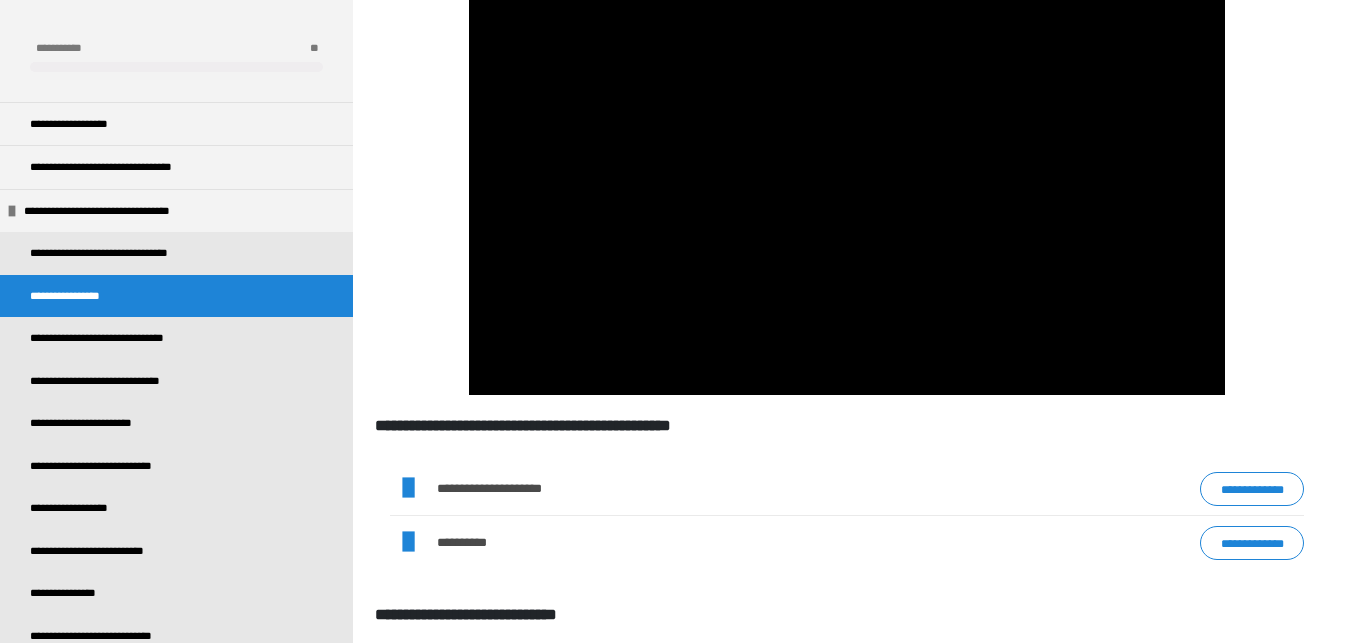 scroll, scrollTop: 406, scrollLeft: 0, axis: vertical 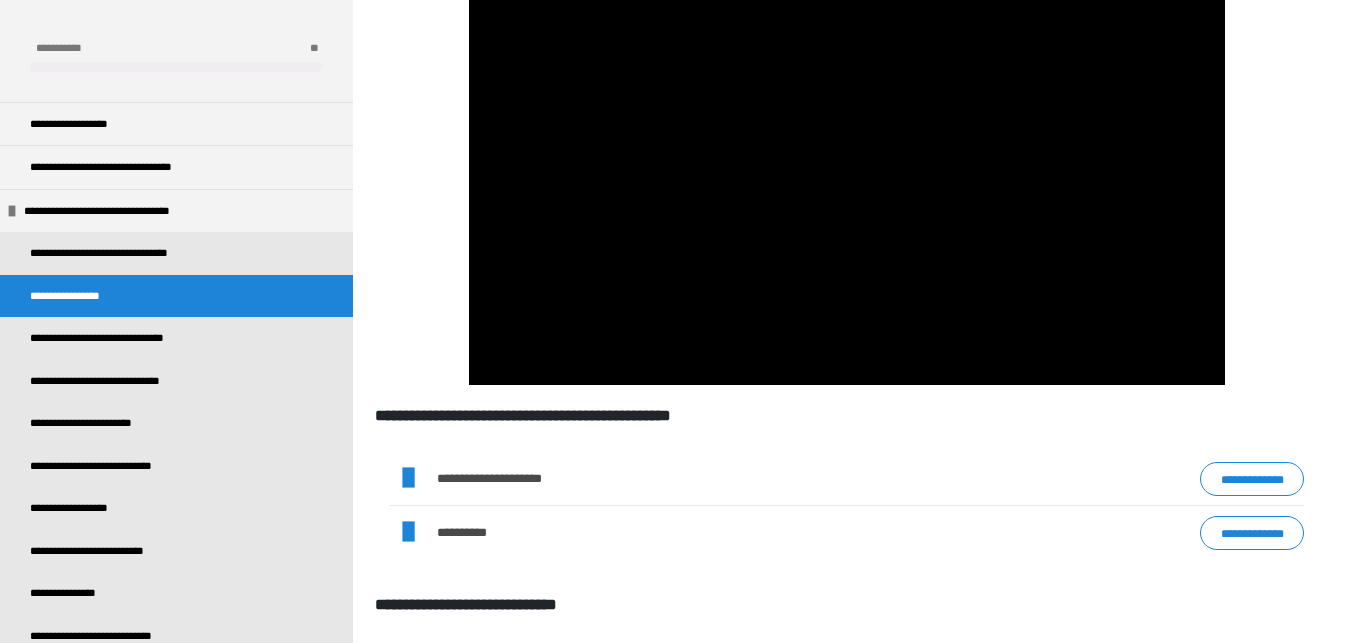 click on "**********" at bounding box center (1252, 533) 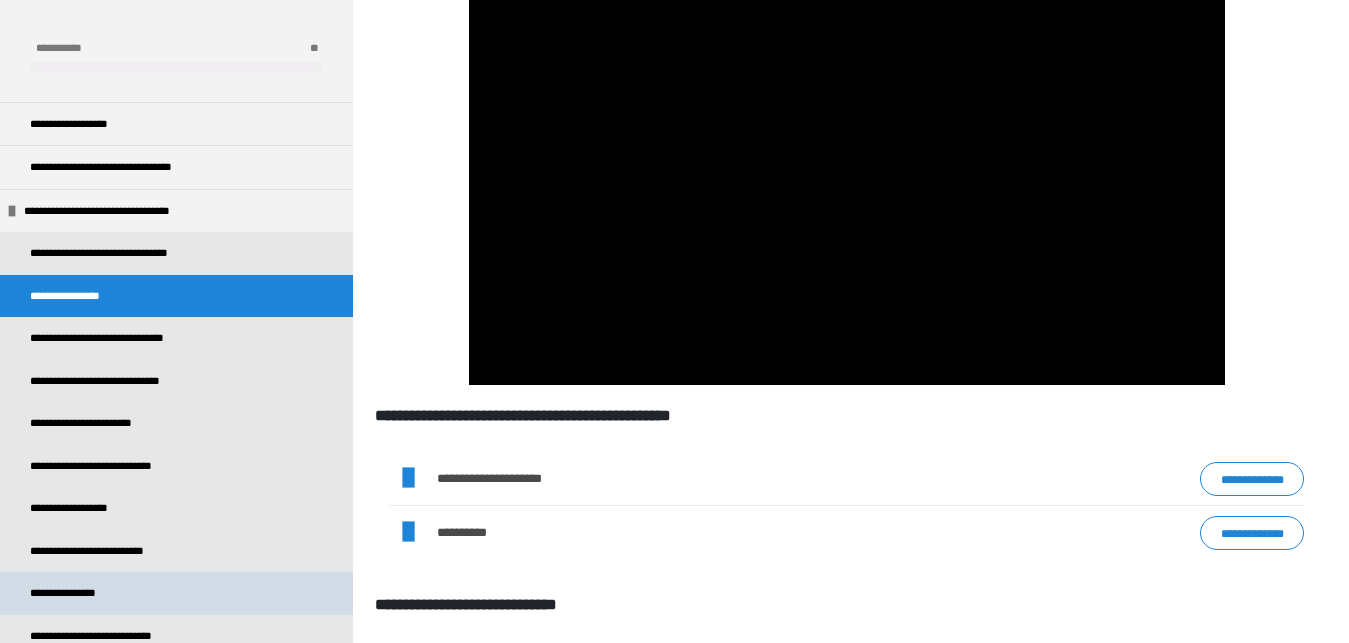 click on "**********" at bounding box center [74, 593] 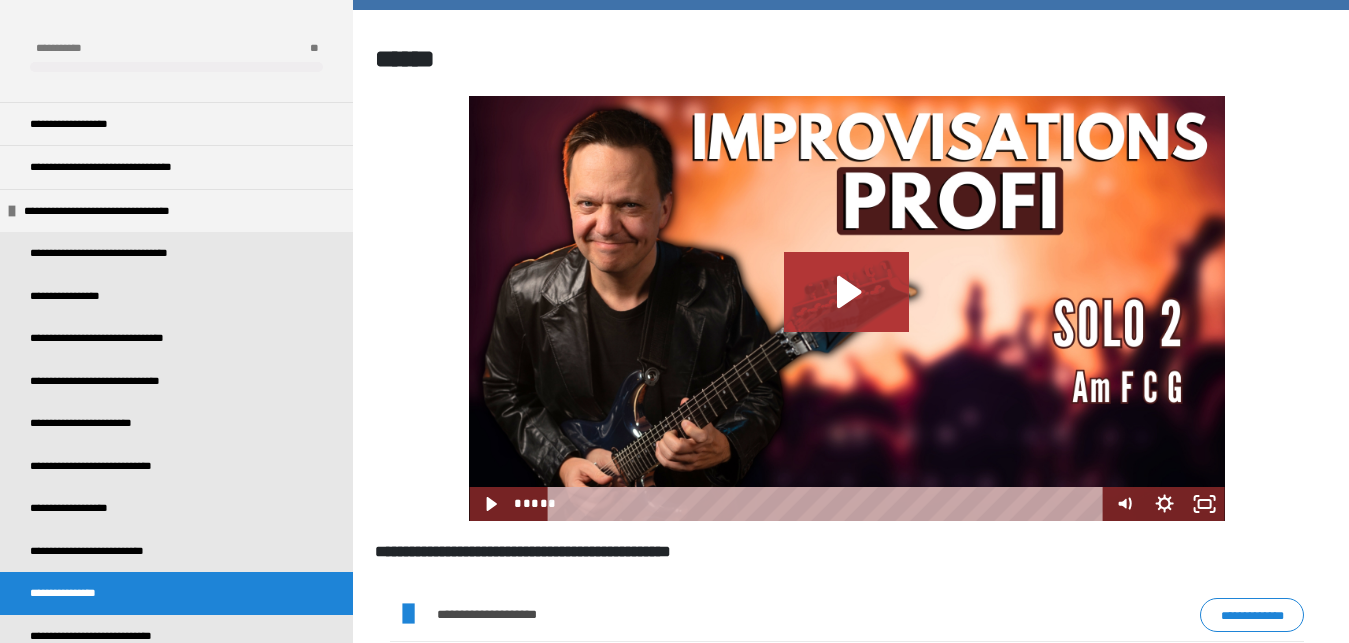 click 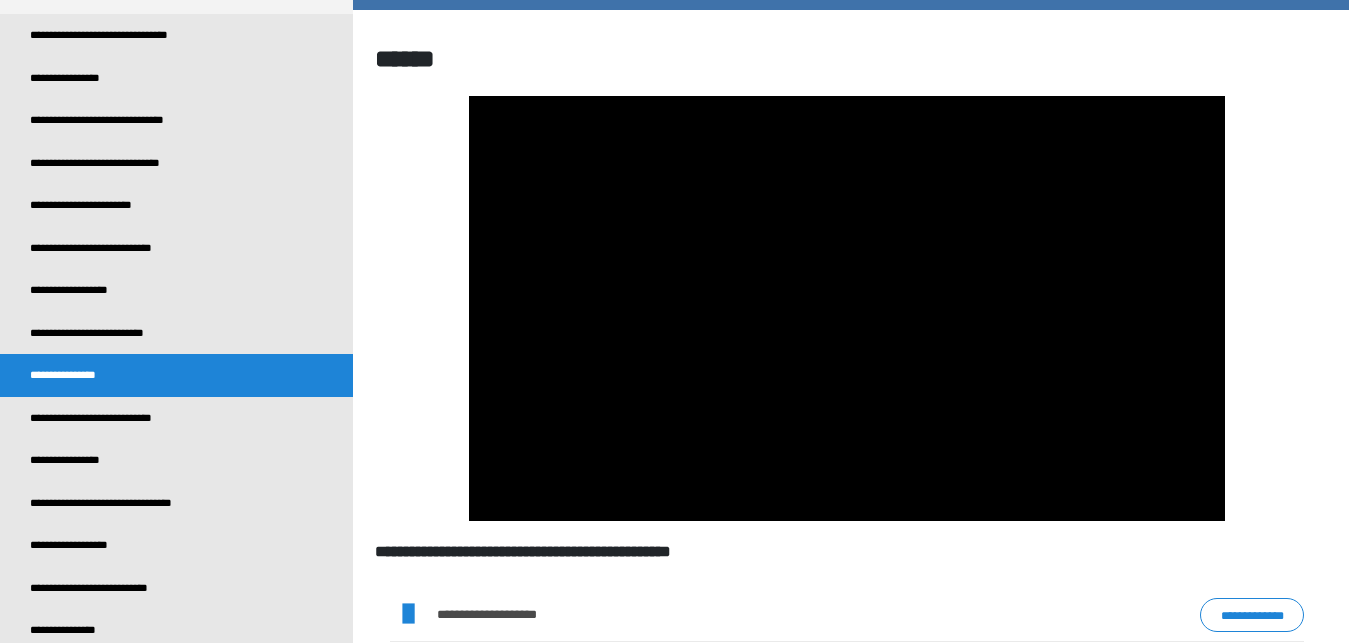 scroll, scrollTop: 225, scrollLeft: 0, axis: vertical 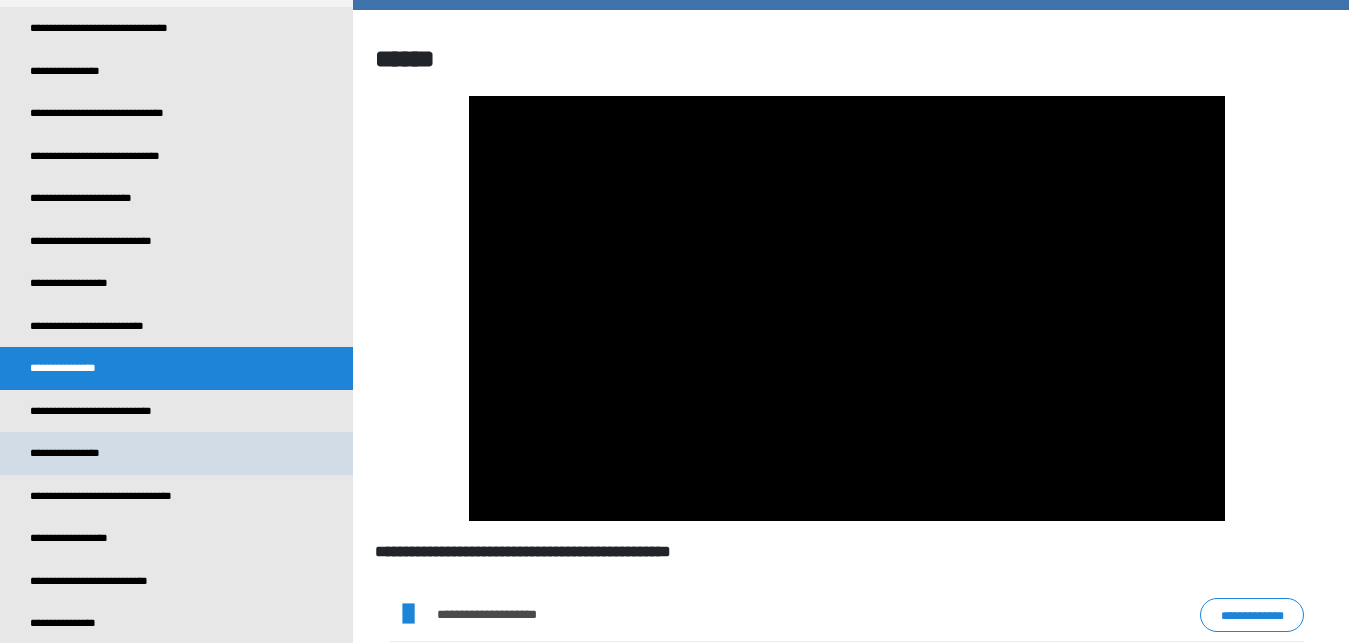 click on "**********" at bounding box center (78, 453) 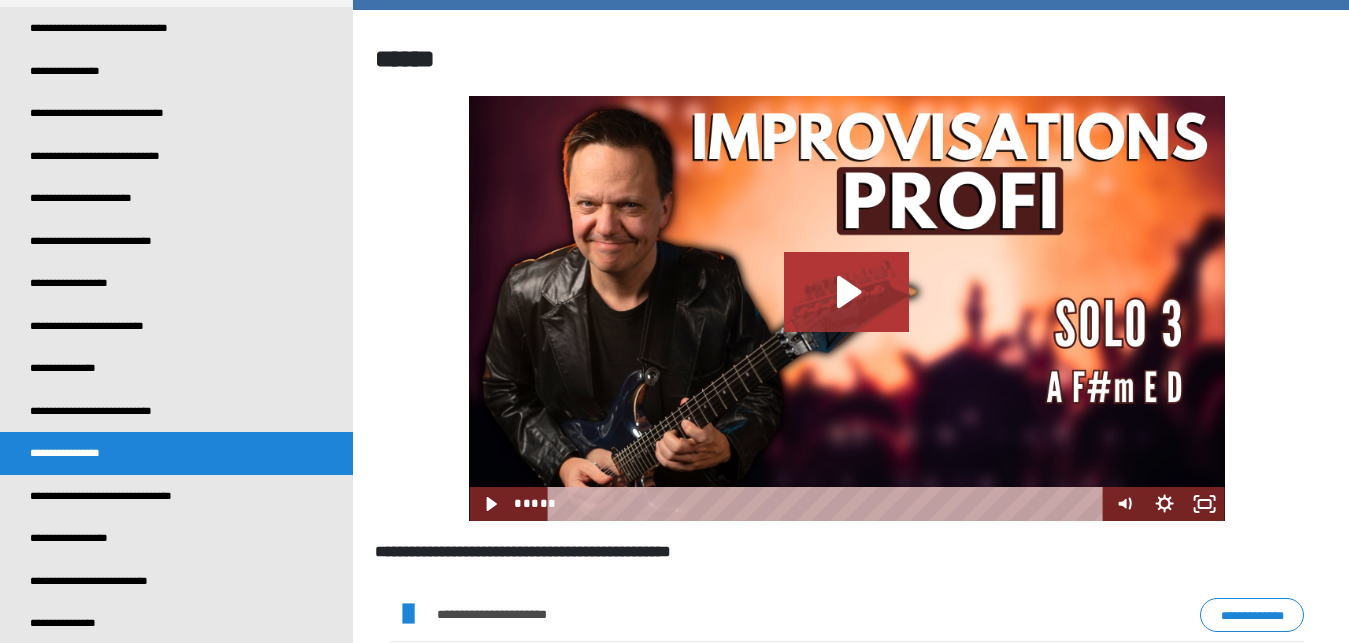 click 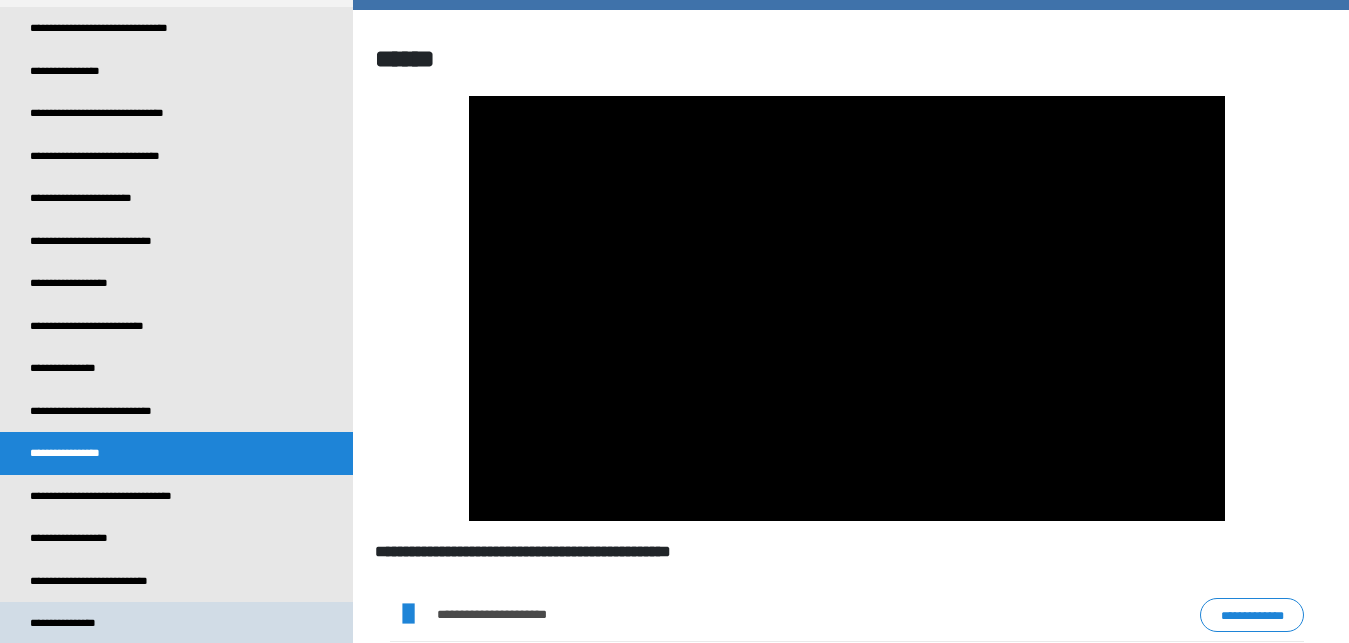 click on "**********" at bounding box center (75, 623) 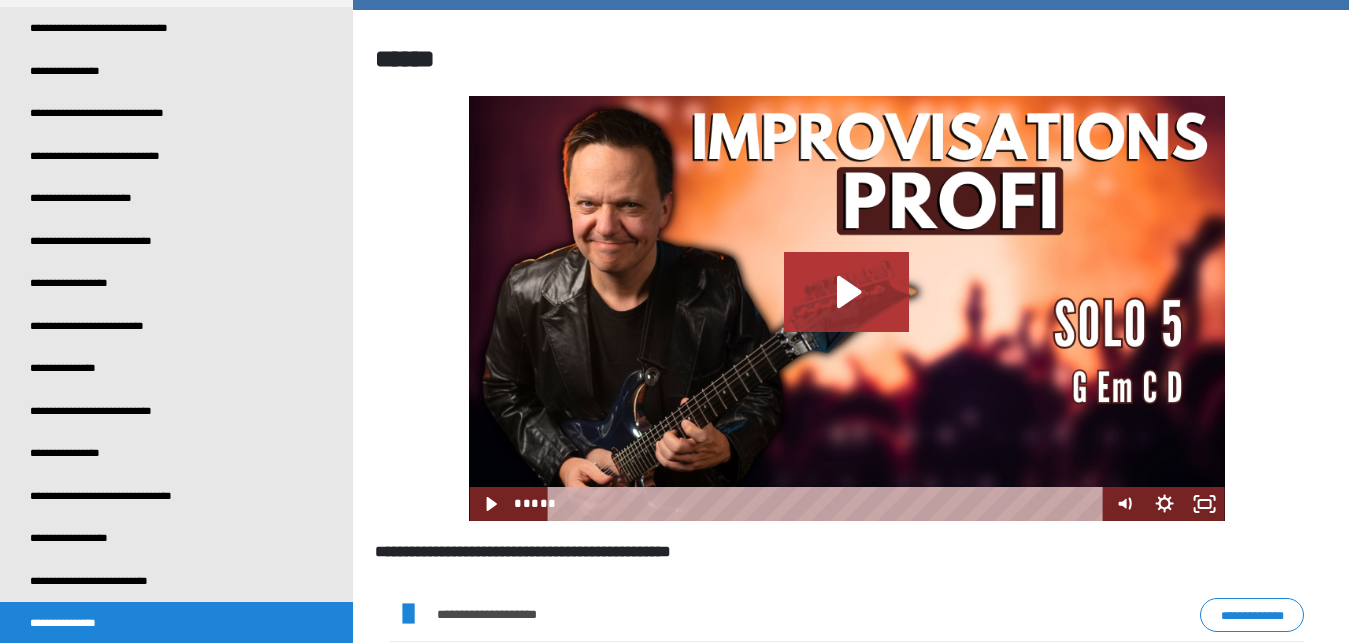 click 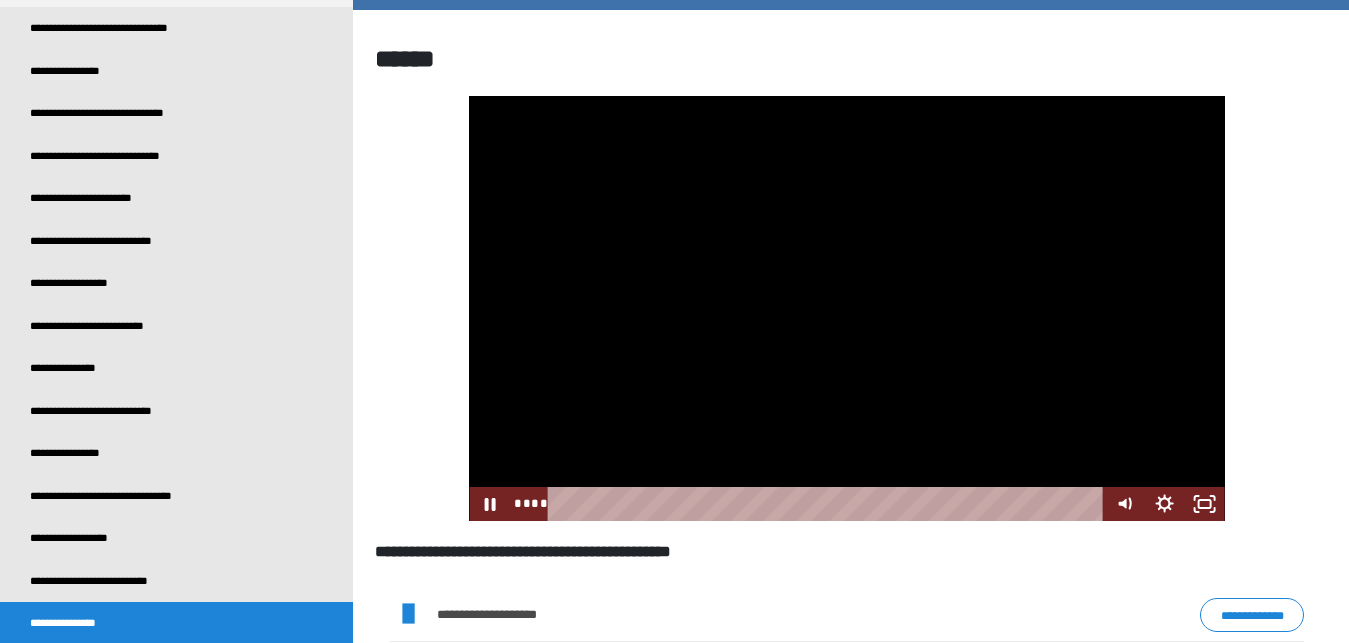 drag, startPoint x: 574, startPoint y: 501, endPoint x: 486, endPoint y: 527, distance: 91.76056 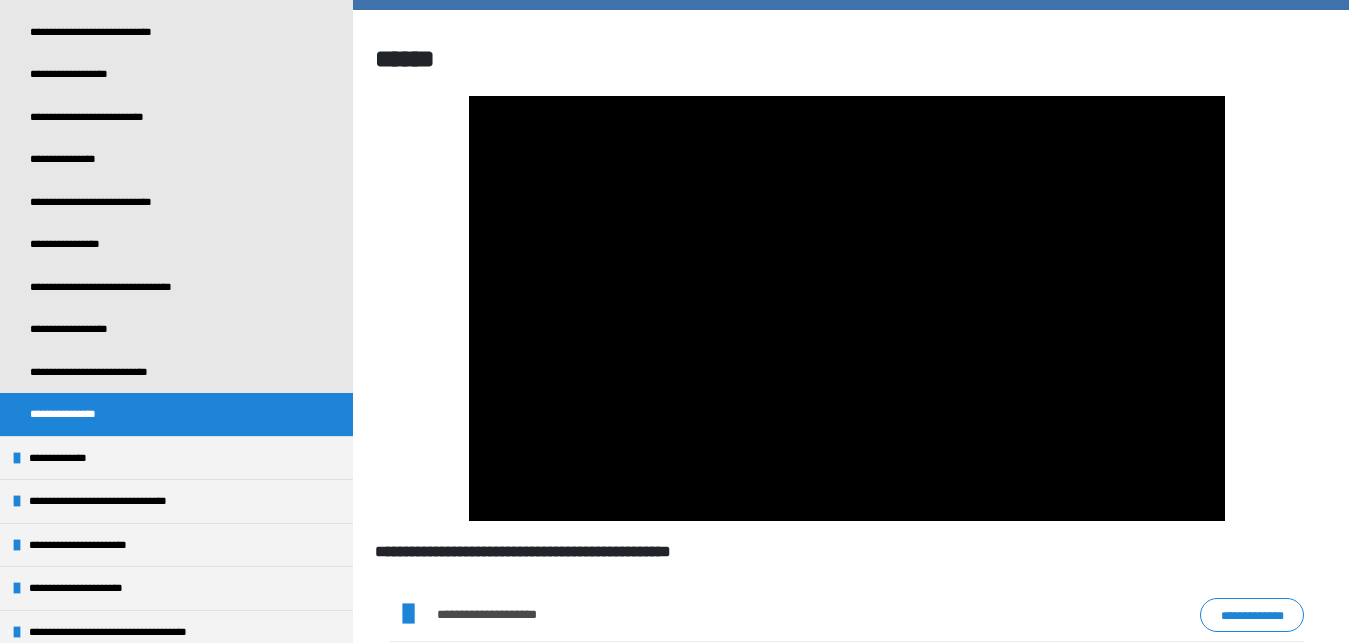 scroll, scrollTop: 438, scrollLeft: 0, axis: vertical 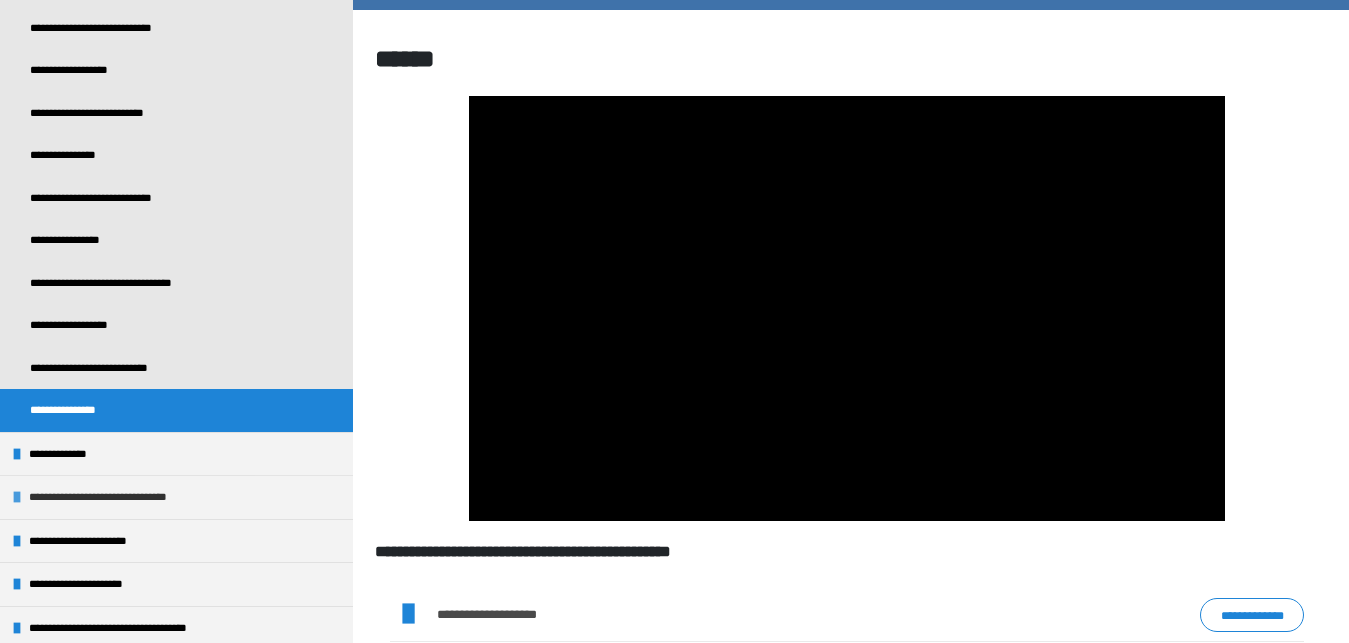 drag, startPoint x: 340, startPoint y: 368, endPoint x: 319, endPoint y: 497, distance: 130.69812 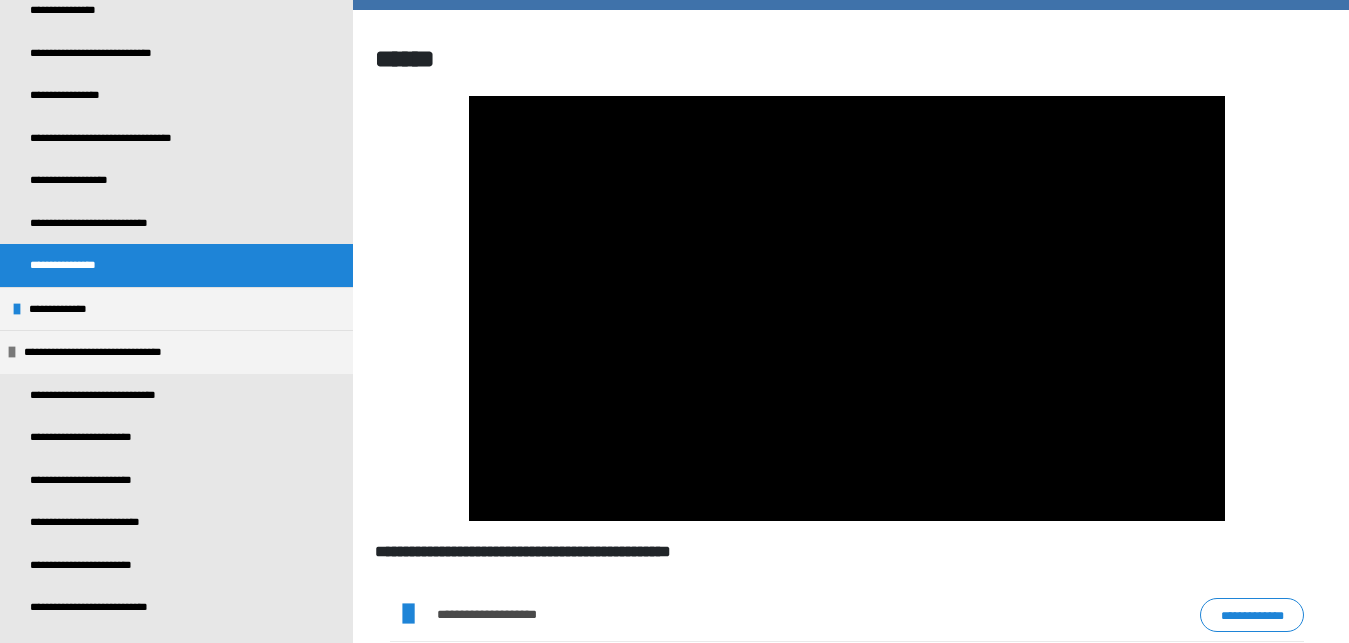 scroll, scrollTop: 585, scrollLeft: 0, axis: vertical 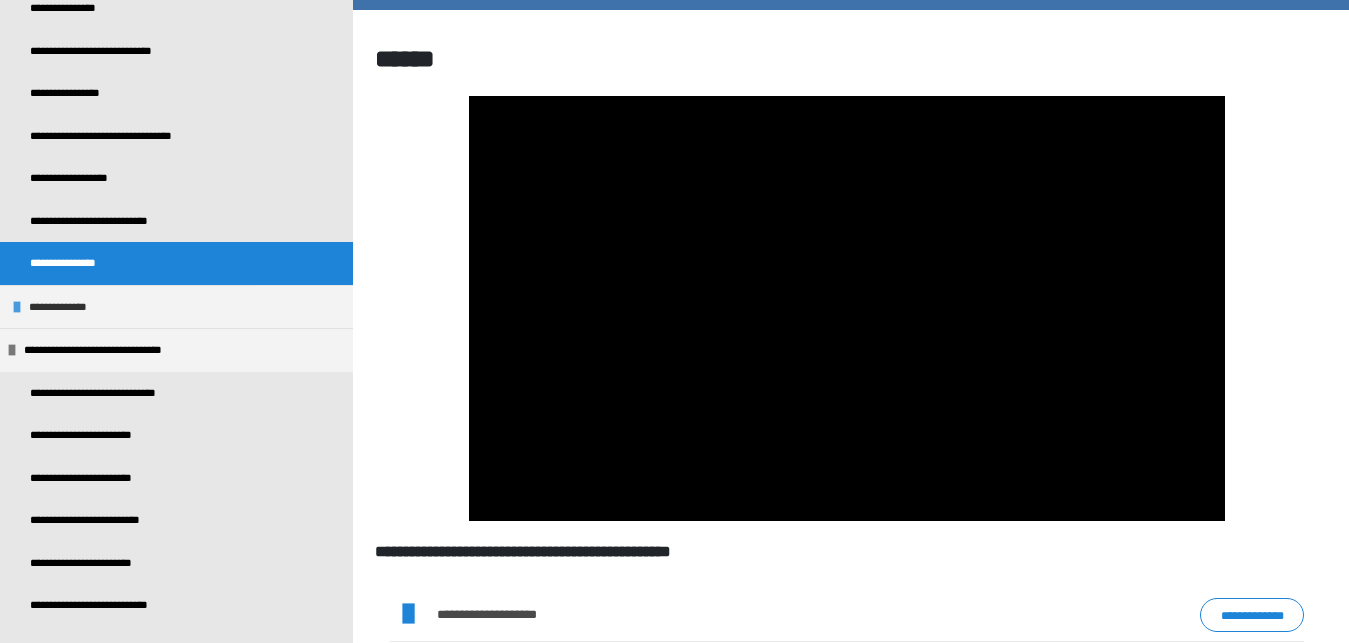 click on "**********" at bounding box center (72, 307) 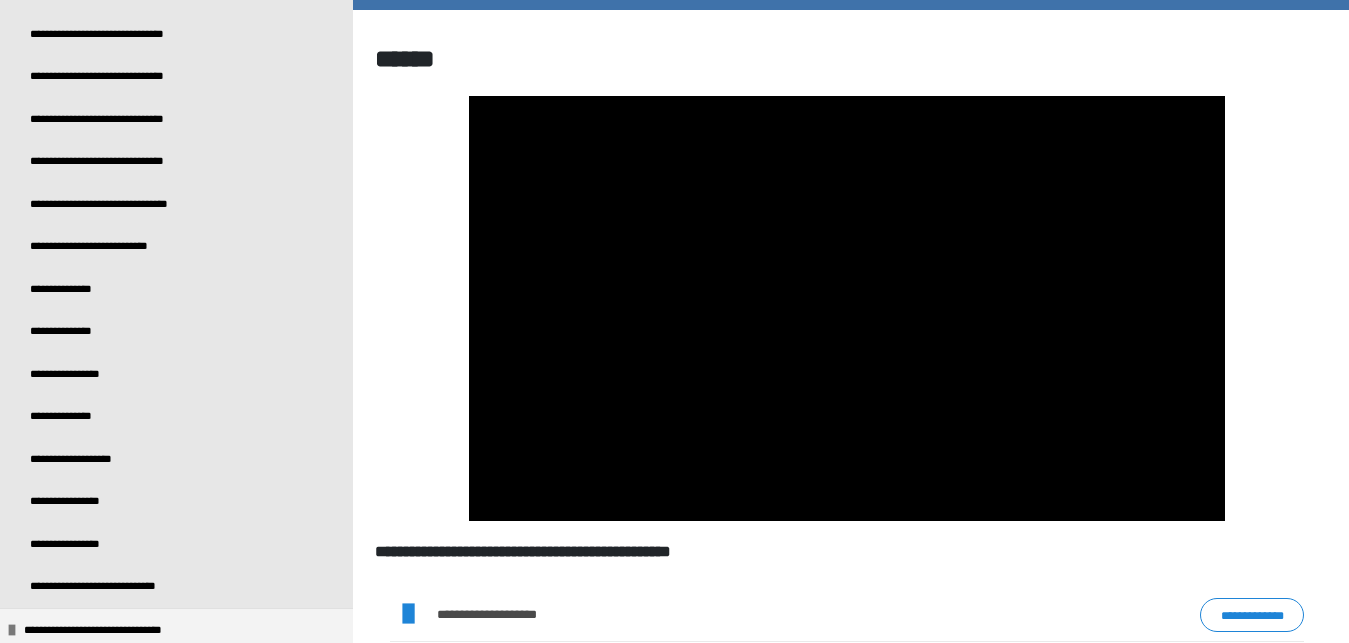 scroll, scrollTop: 1009, scrollLeft: 0, axis: vertical 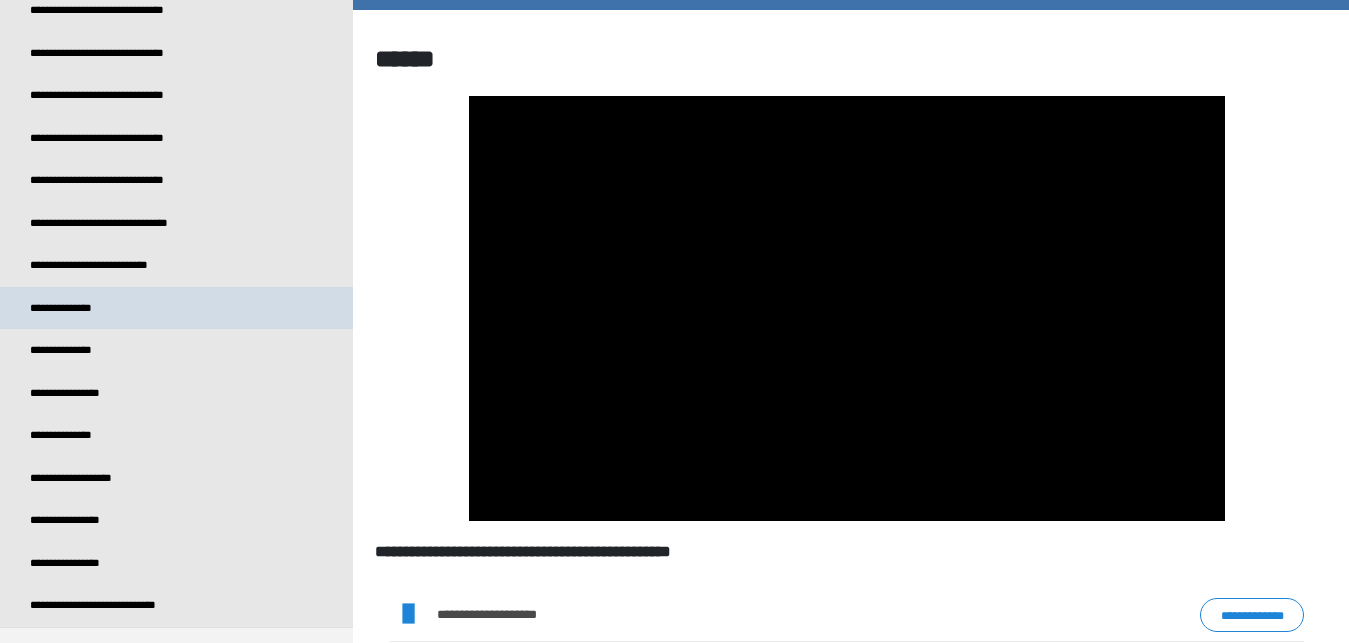 click on "**********" at bounding box center (69, 308) 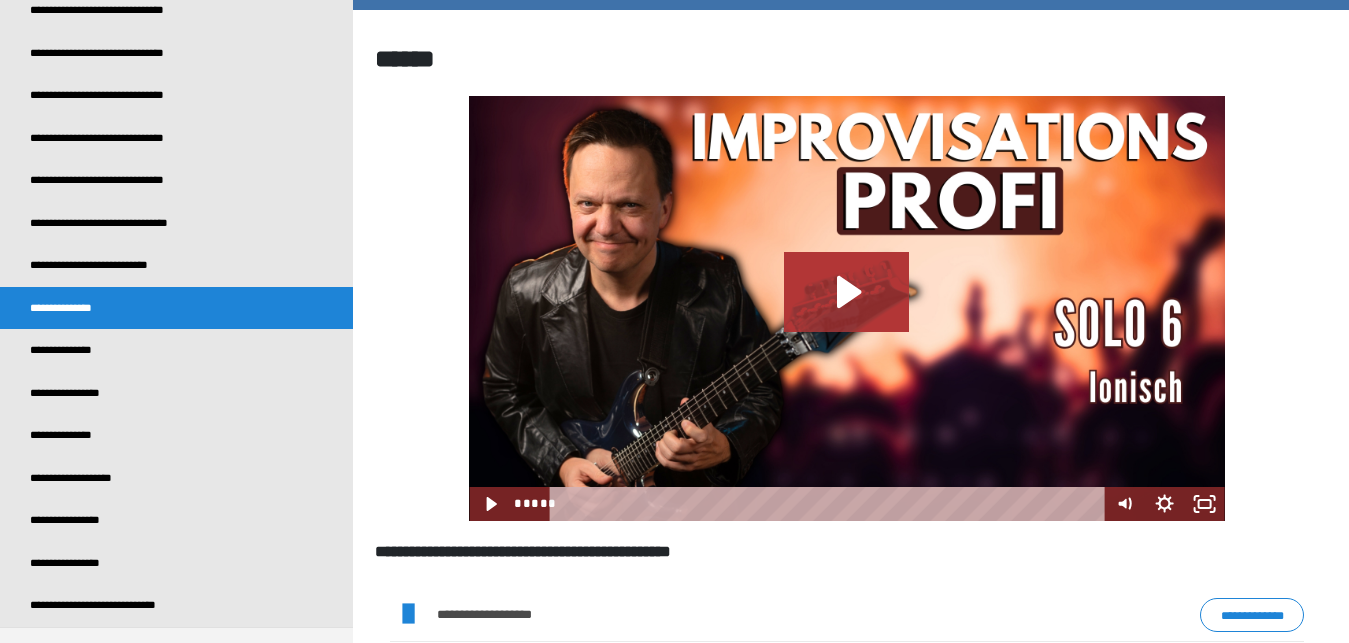 click 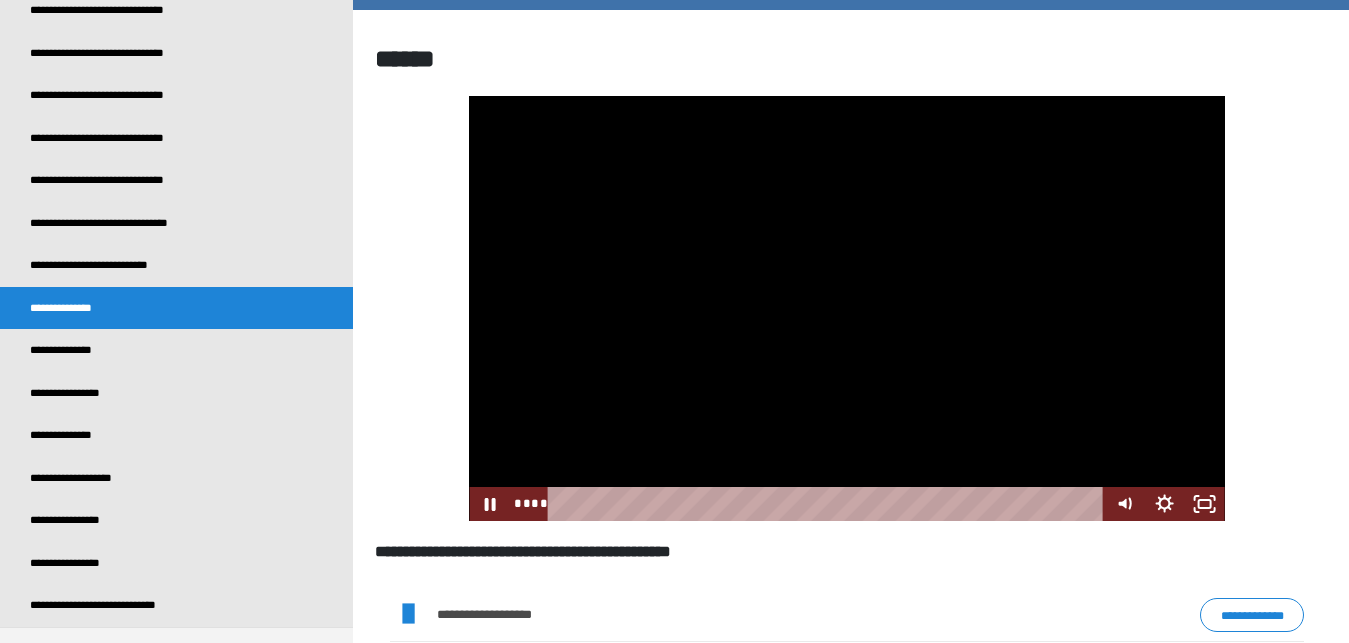 click at bounding box center [846, 308] 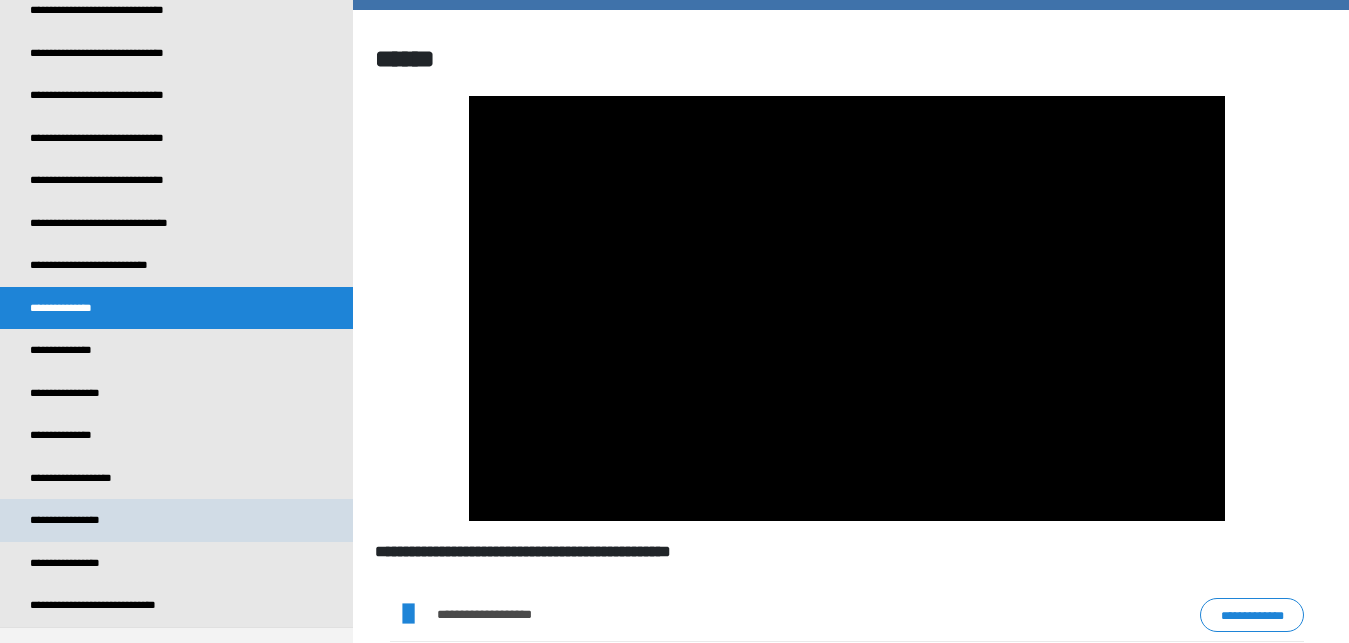 click on "**********" at bounding box center [73, 520] 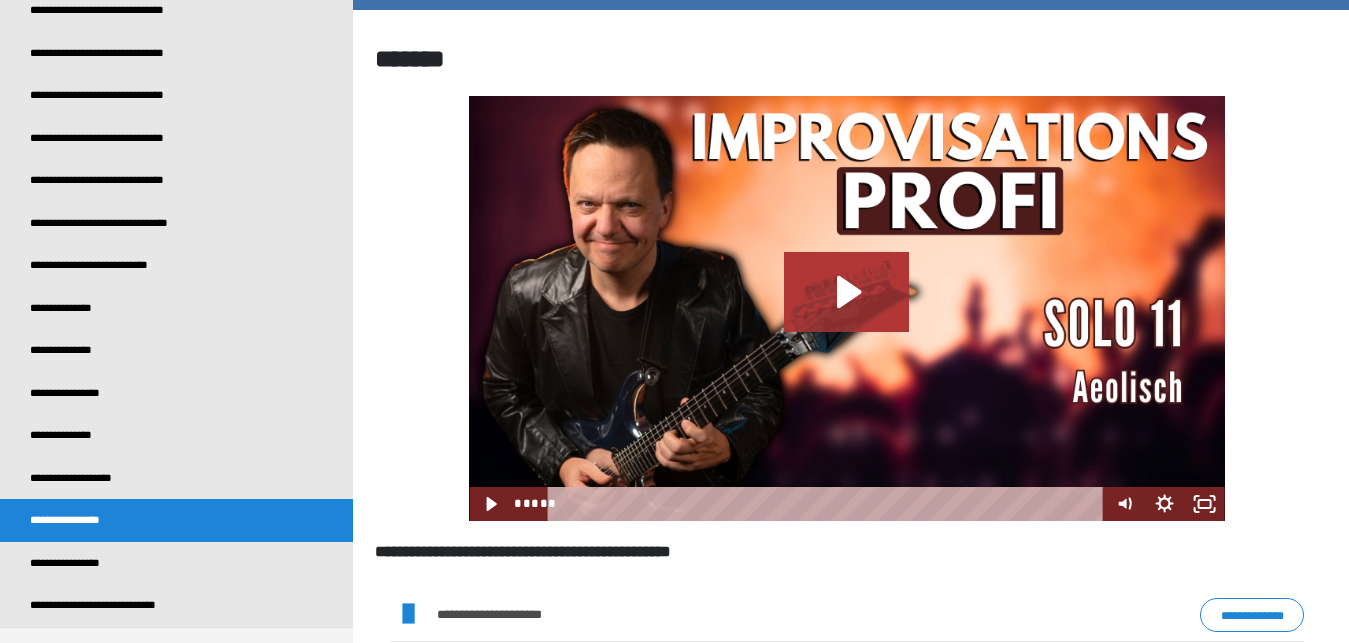 click 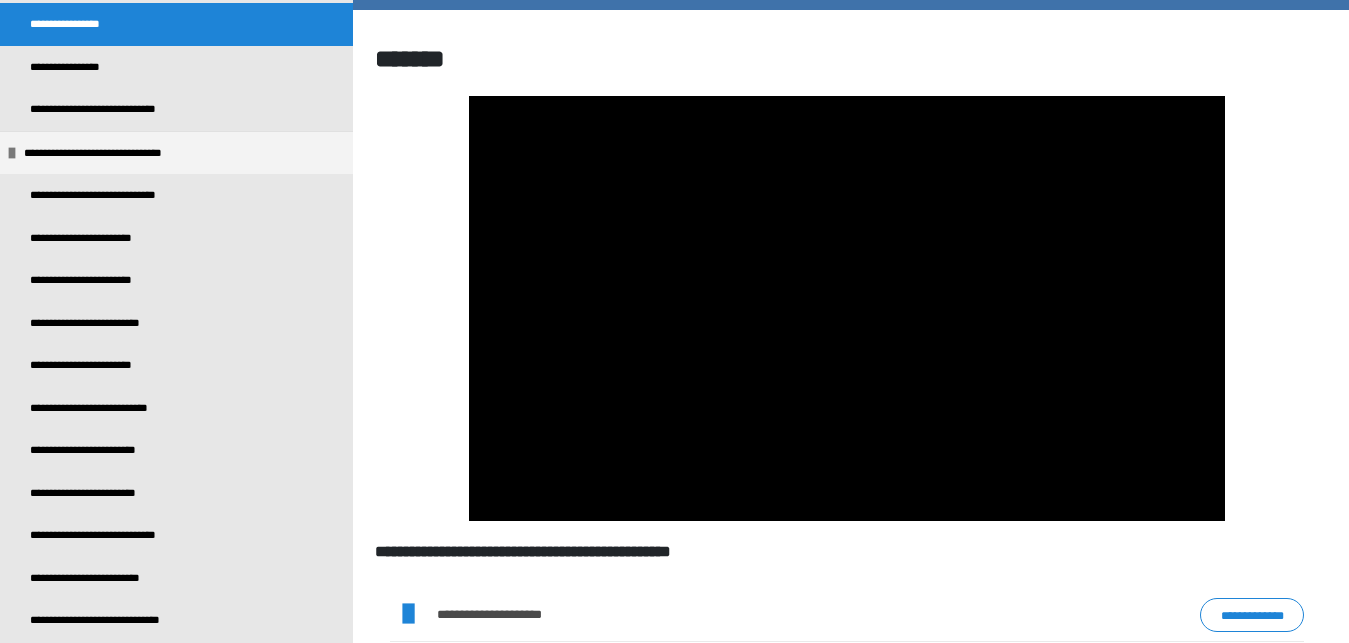 scroll, scrollTop: 1516, scrollLeft: 0, axis: vertical 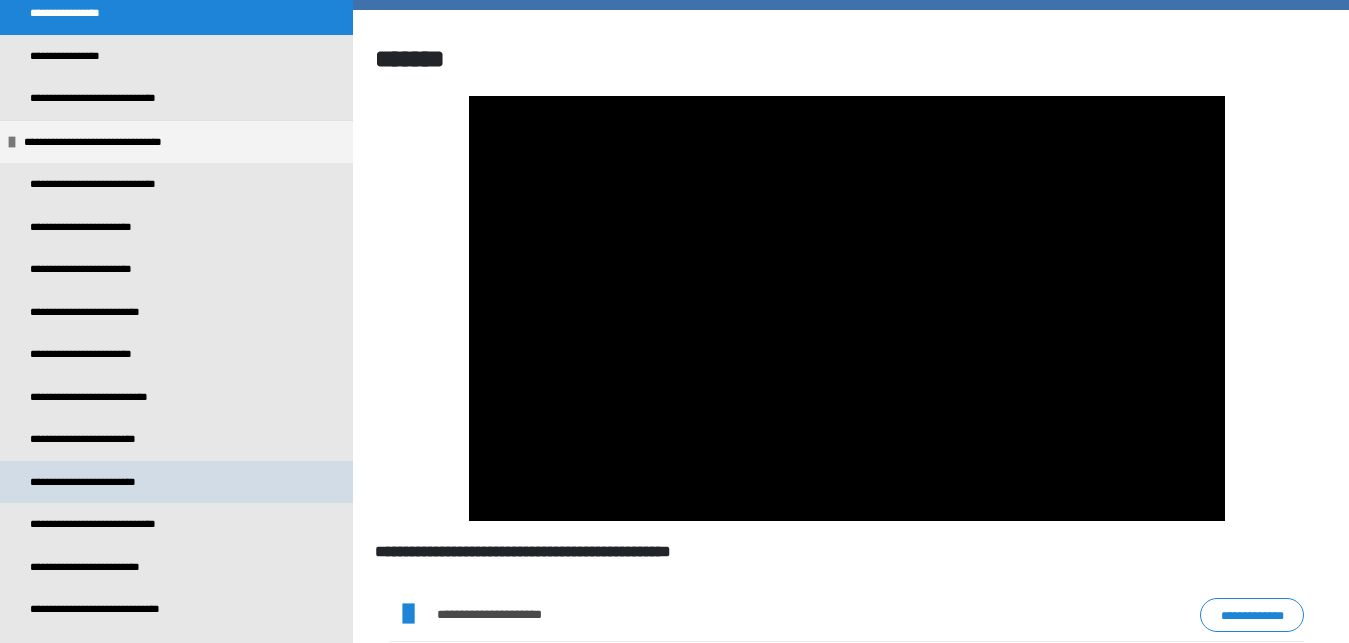 click on "**********" at bounding box center [176, 482] 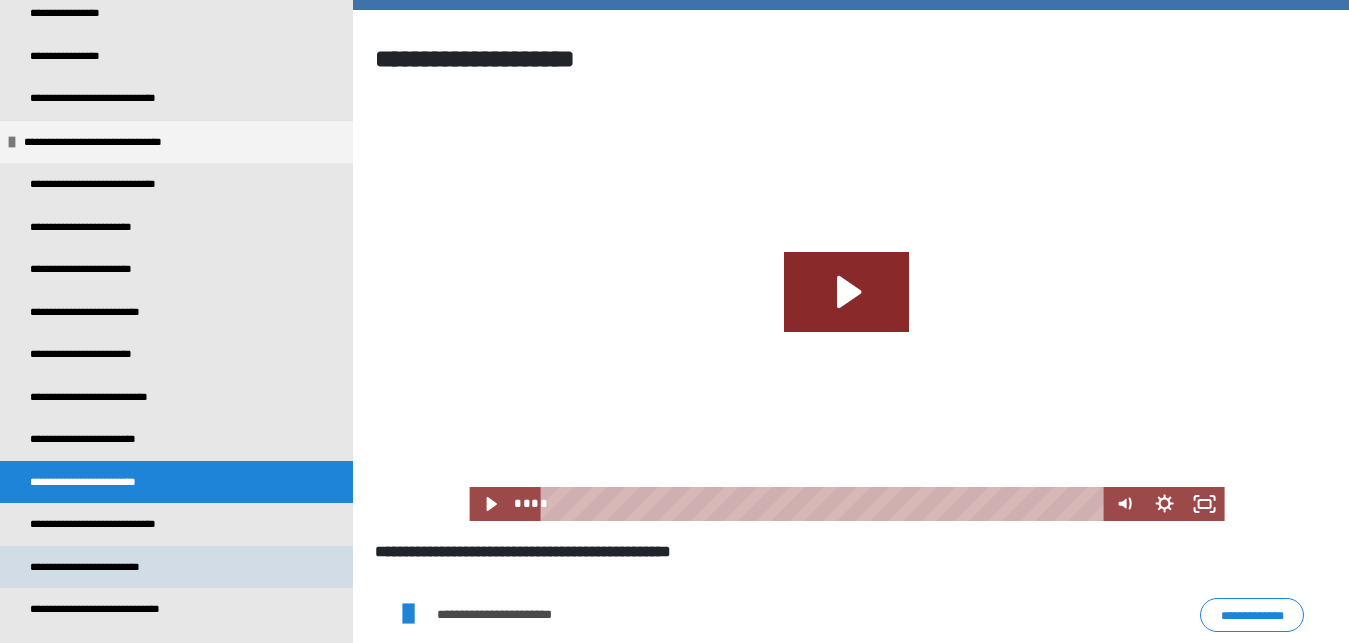 click on "**********" at bounding box center [105, 567] 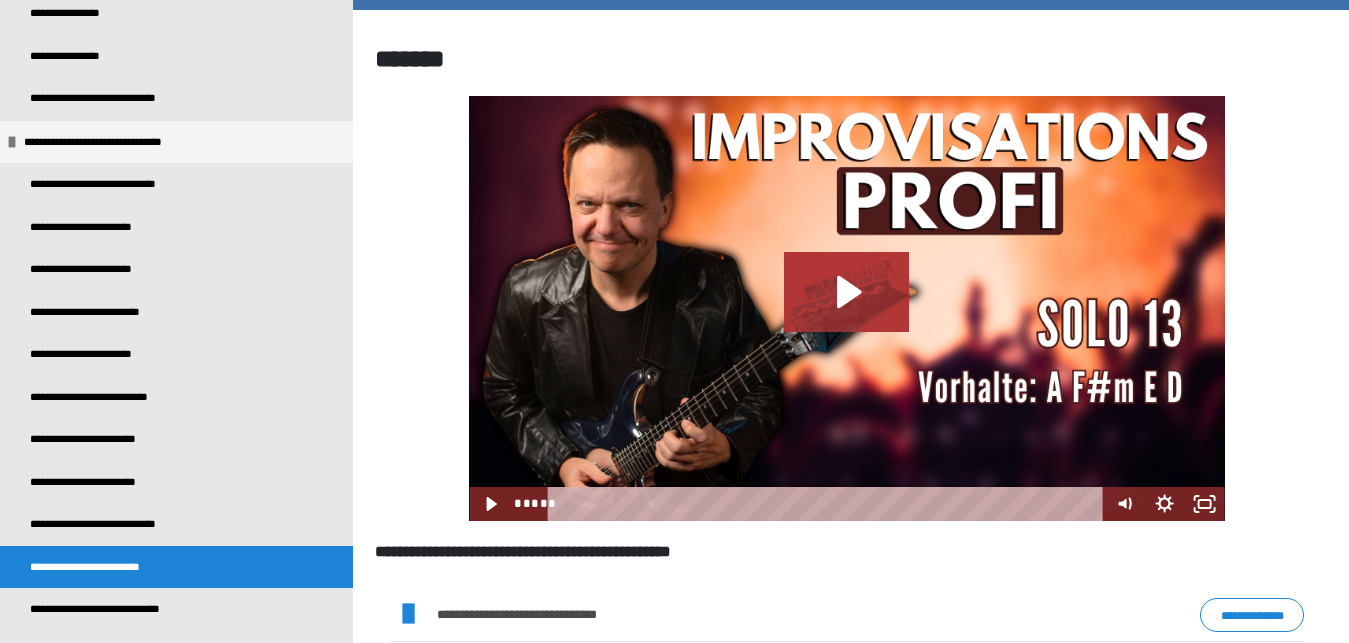 click 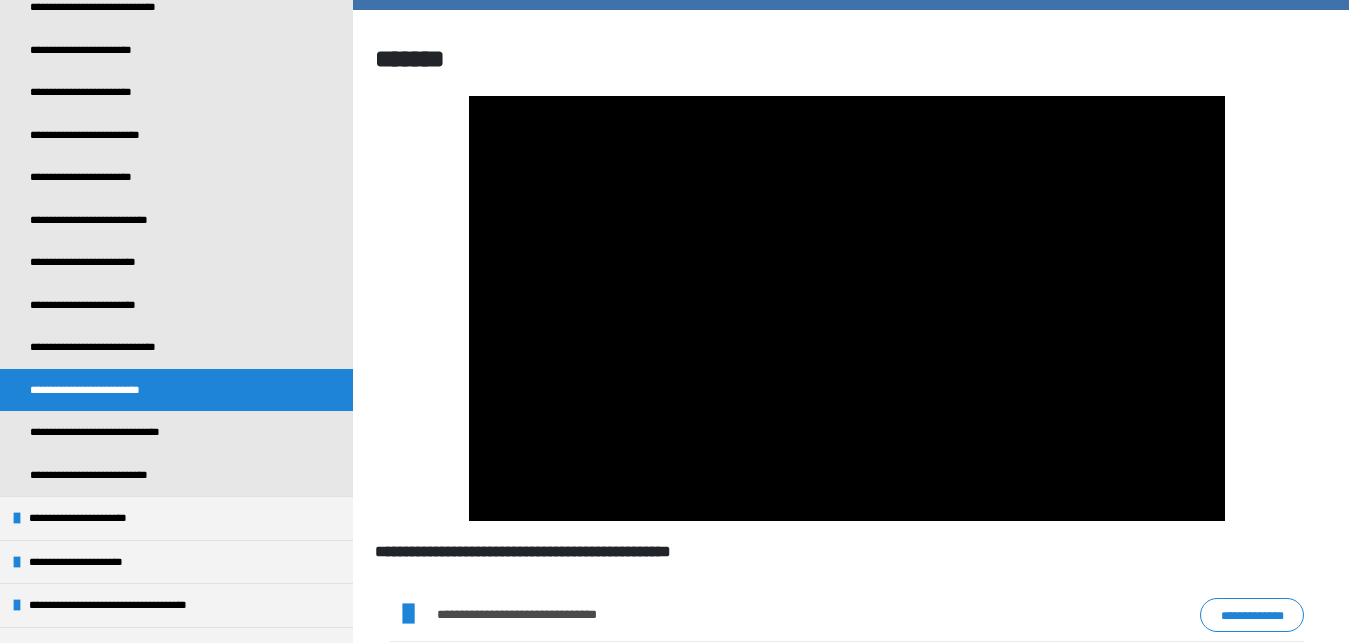 scroll, scrollTop: 1697, scrollLeft: 0, axis: vertical 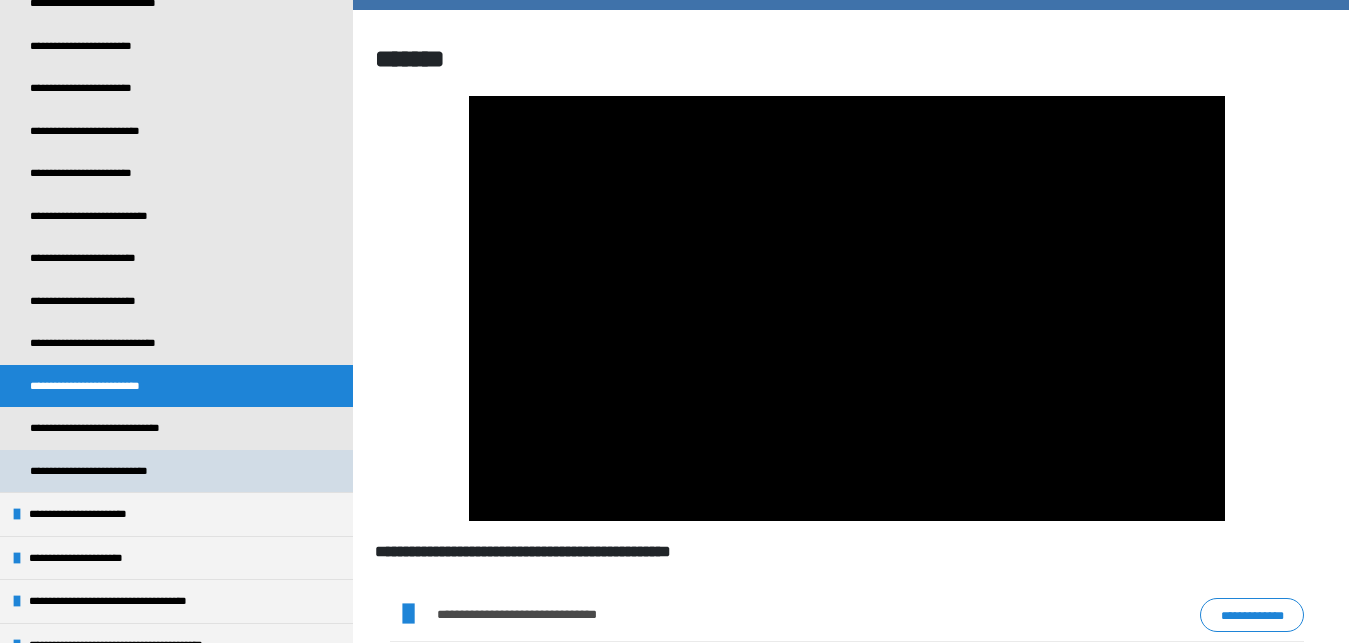 click on "**********" at bounding box center [118, 471] 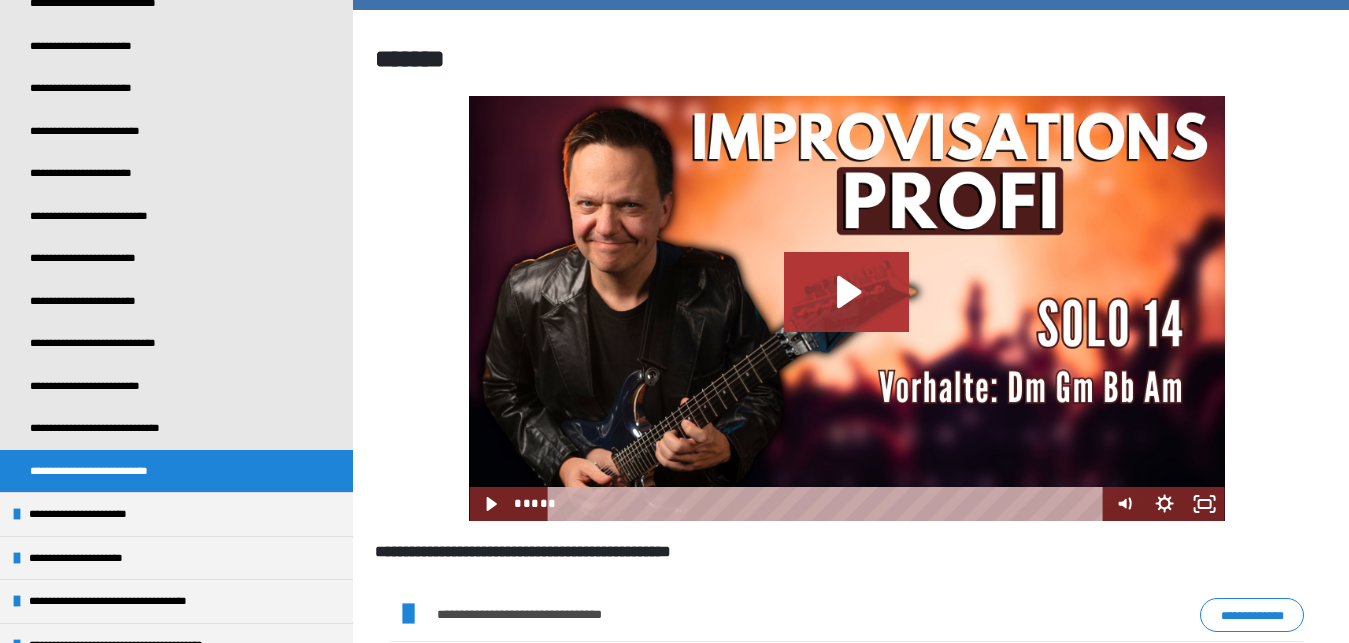 click 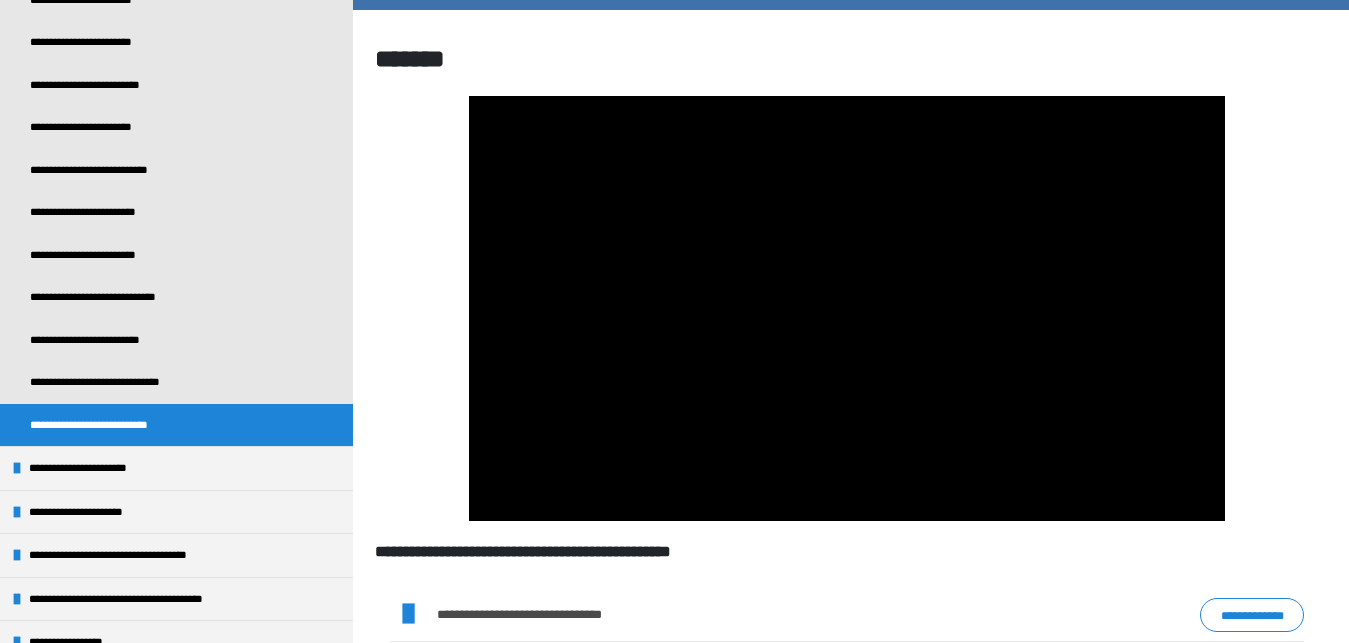 scroll, scrollTop: 1759, scrollLeft: 0, axis: vertical 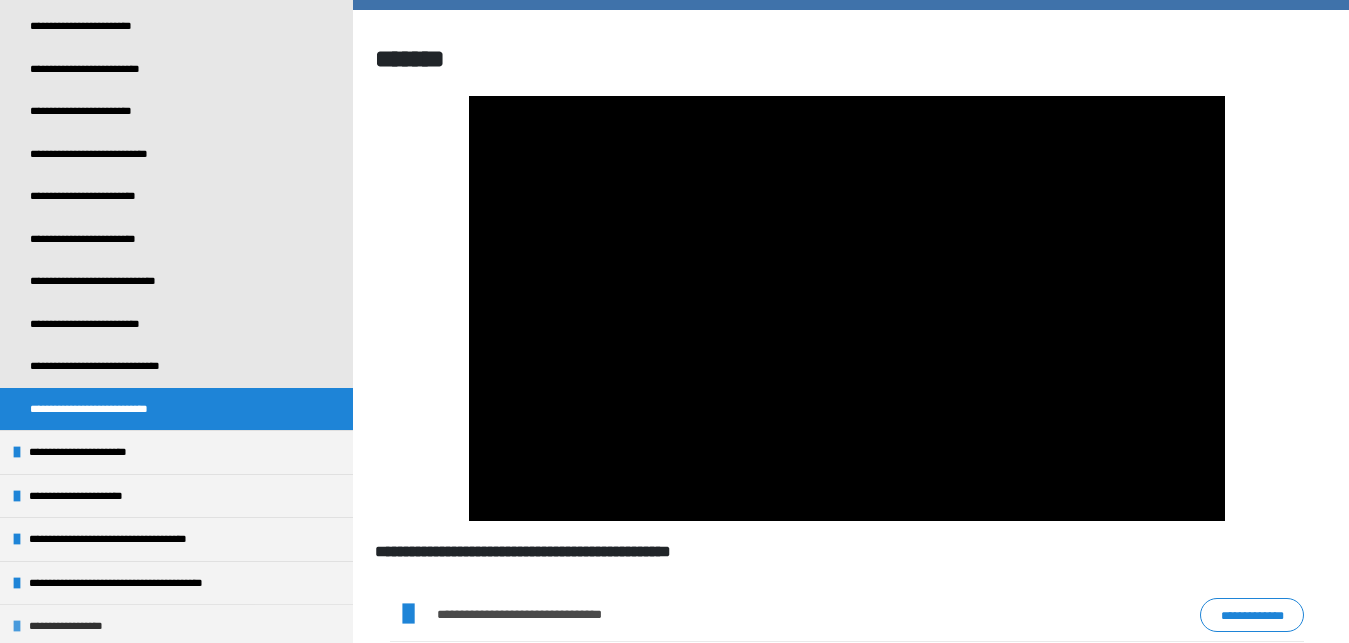 click on "**********" at bounding box center [88, 626] 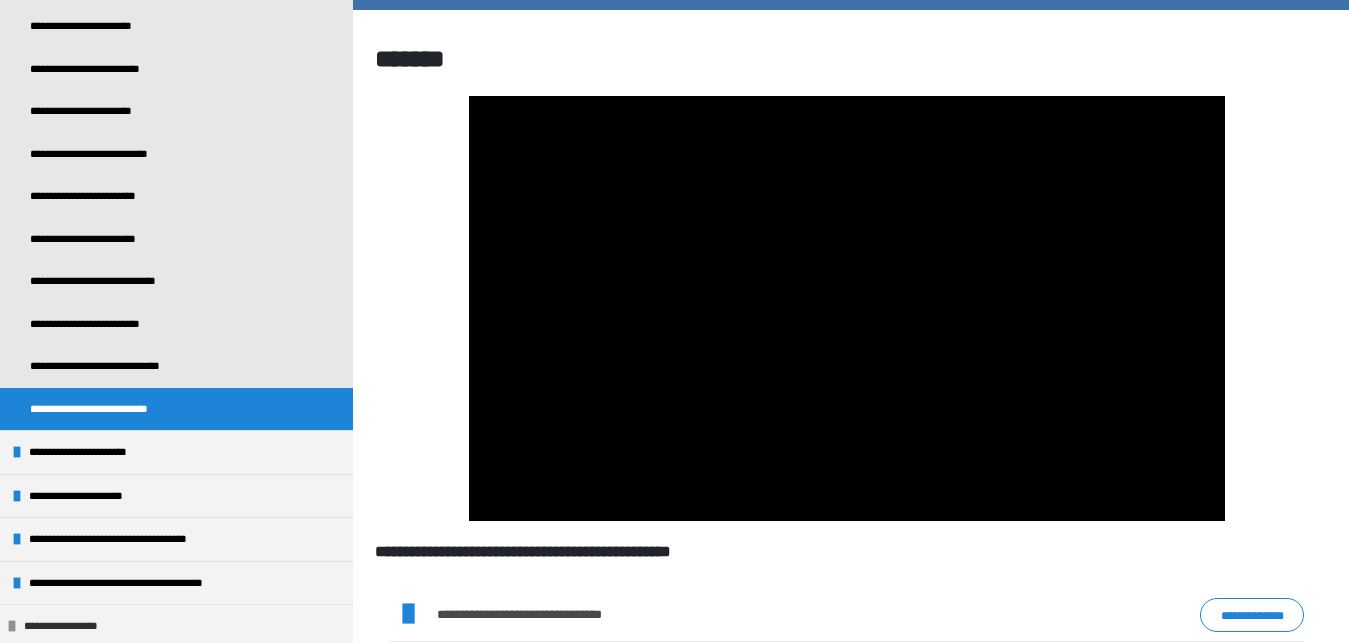 click on "**********" at bounding box center (83, 626) 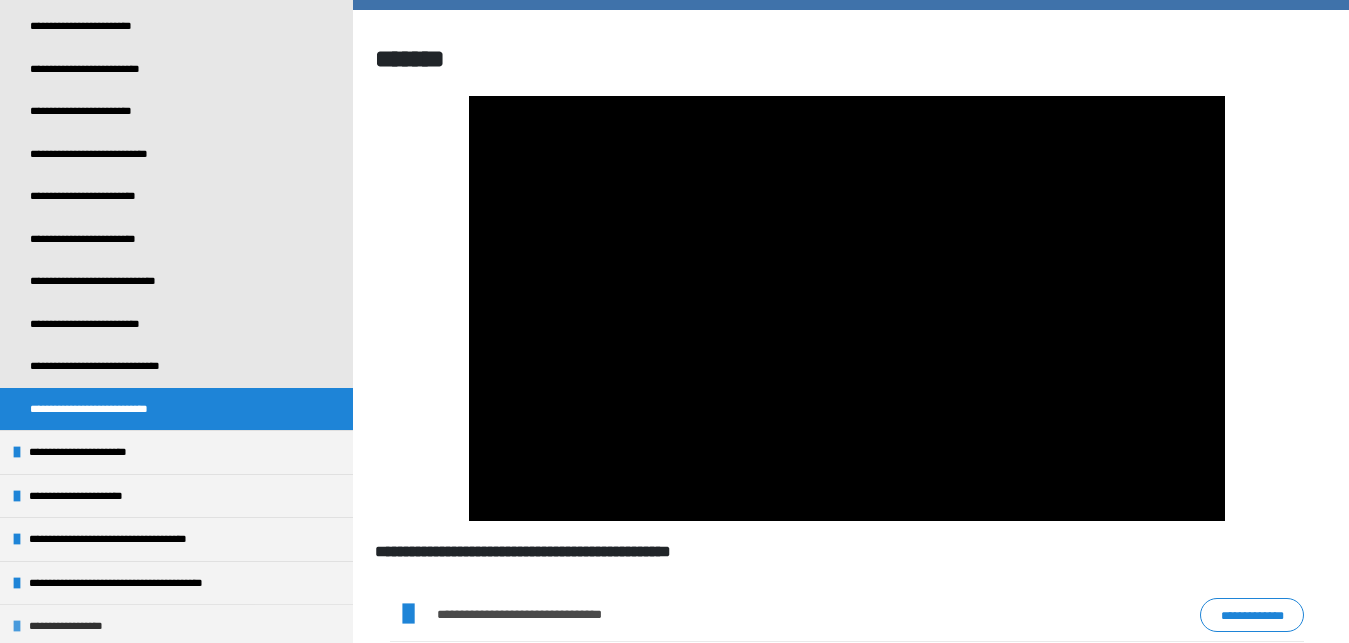 click on "**********" at bounding box center [88, 626] 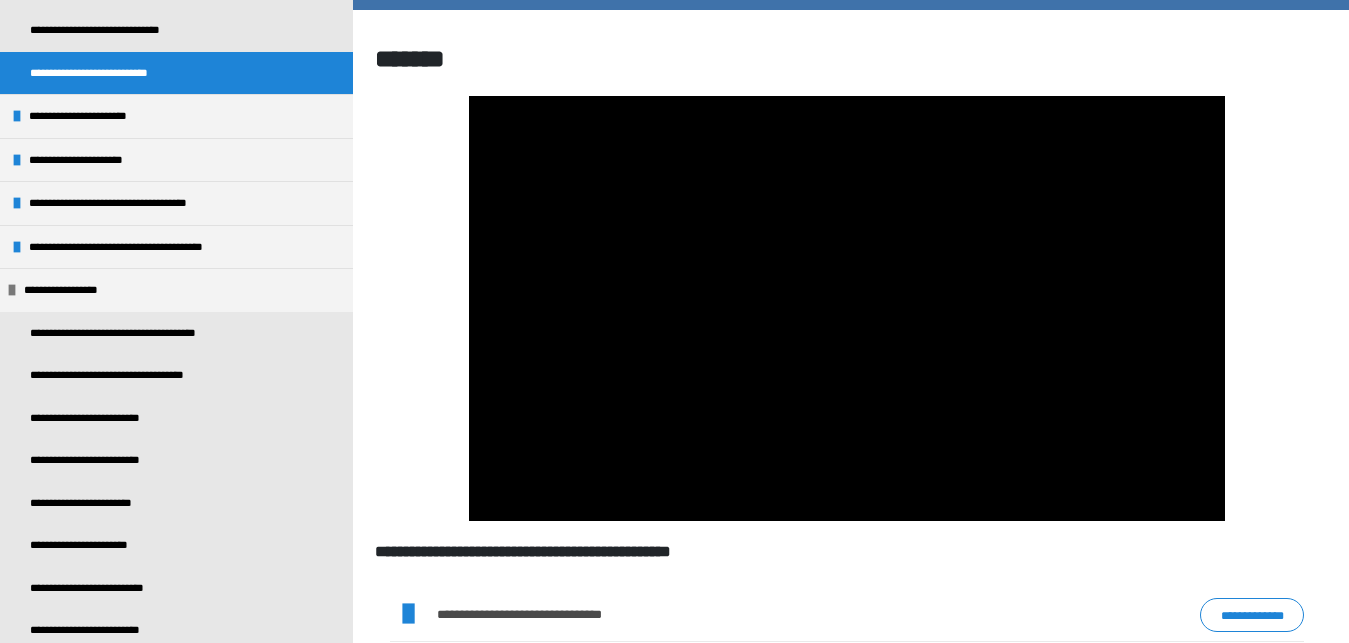 scroll, scrollTop: 2141, scrollLeft: 0, axis: vertical 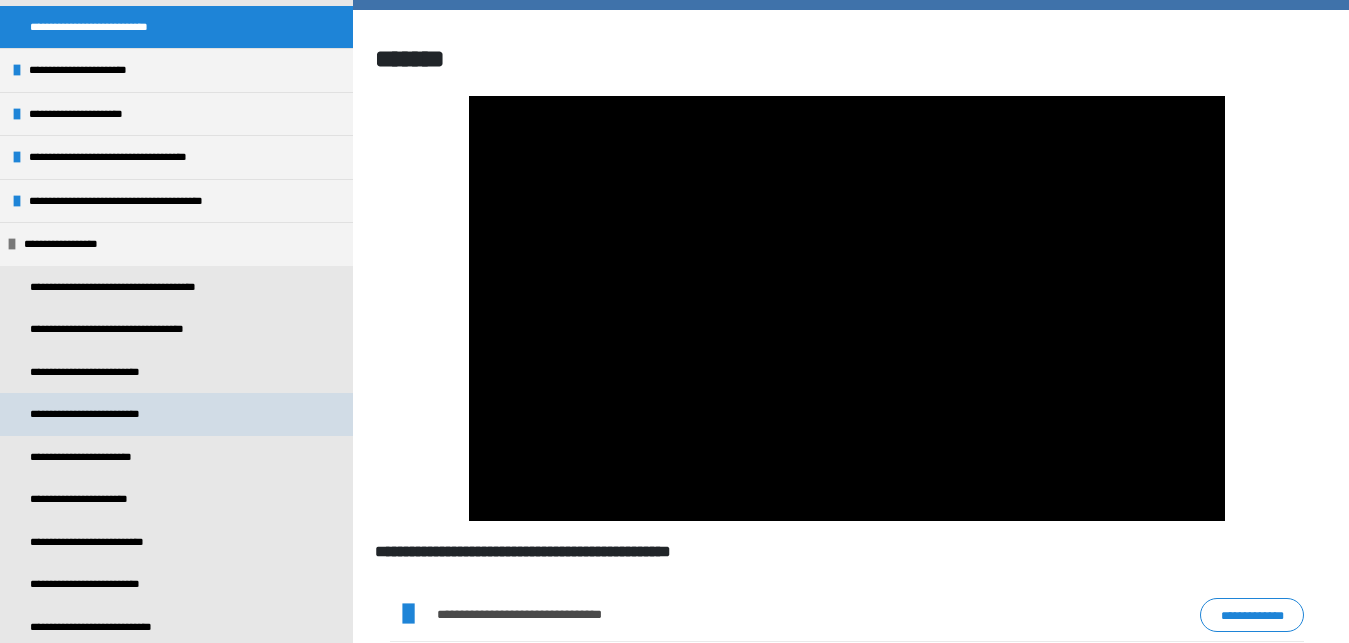 click on "**********" at bounding box center (102, 414) 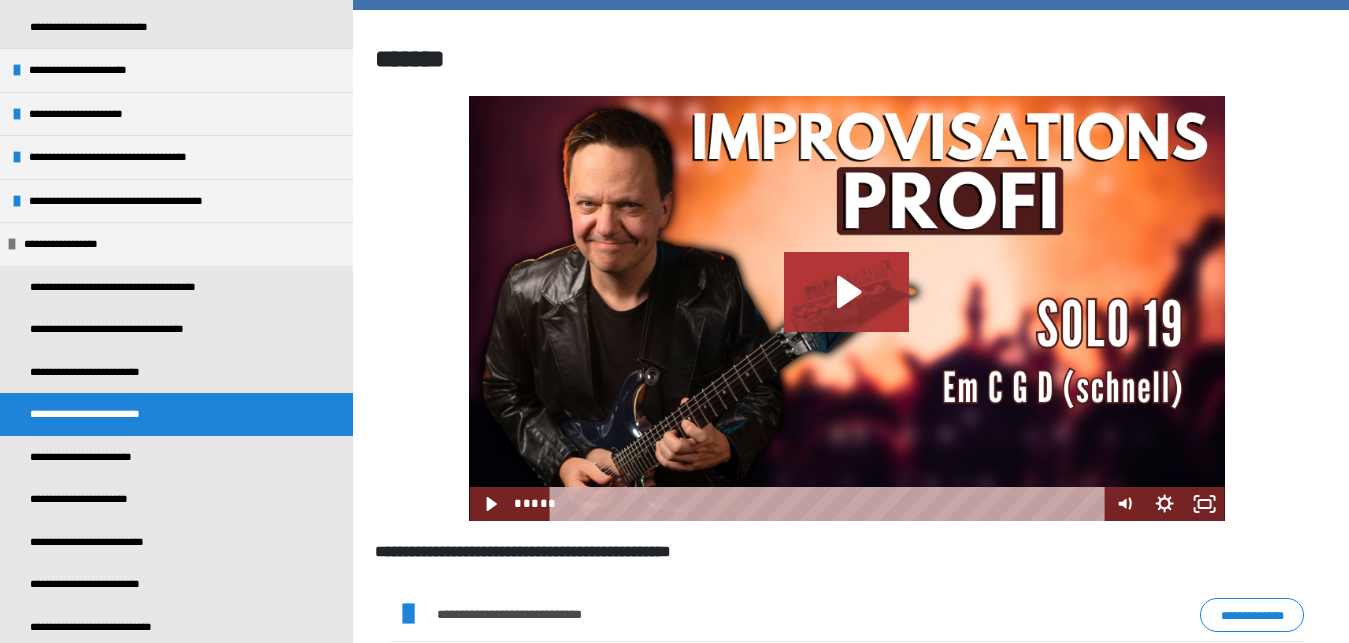 click 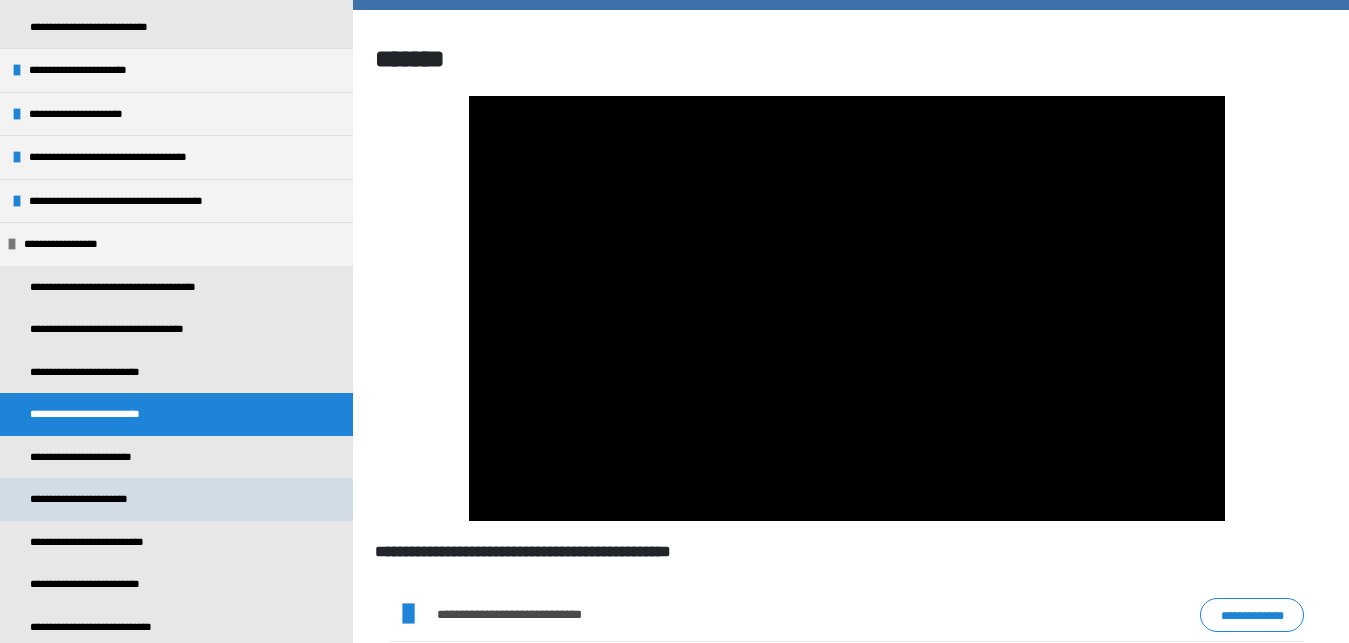 click on "**********" at bounding box center (106, 499) 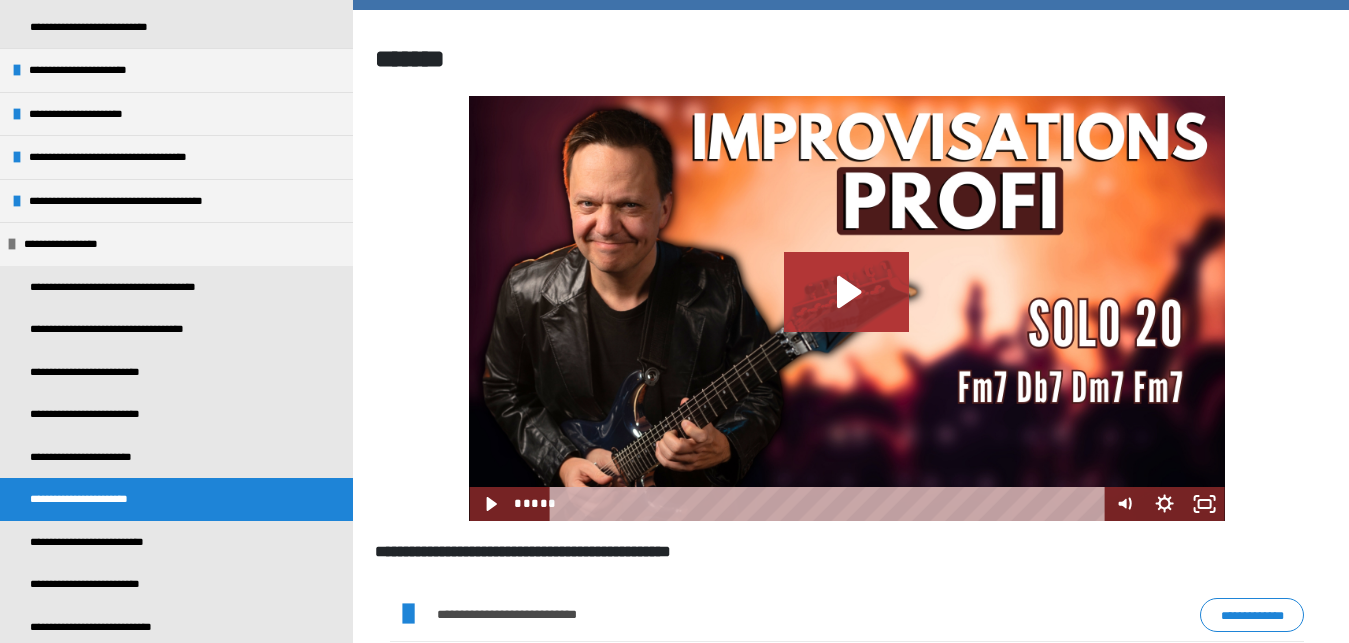 click 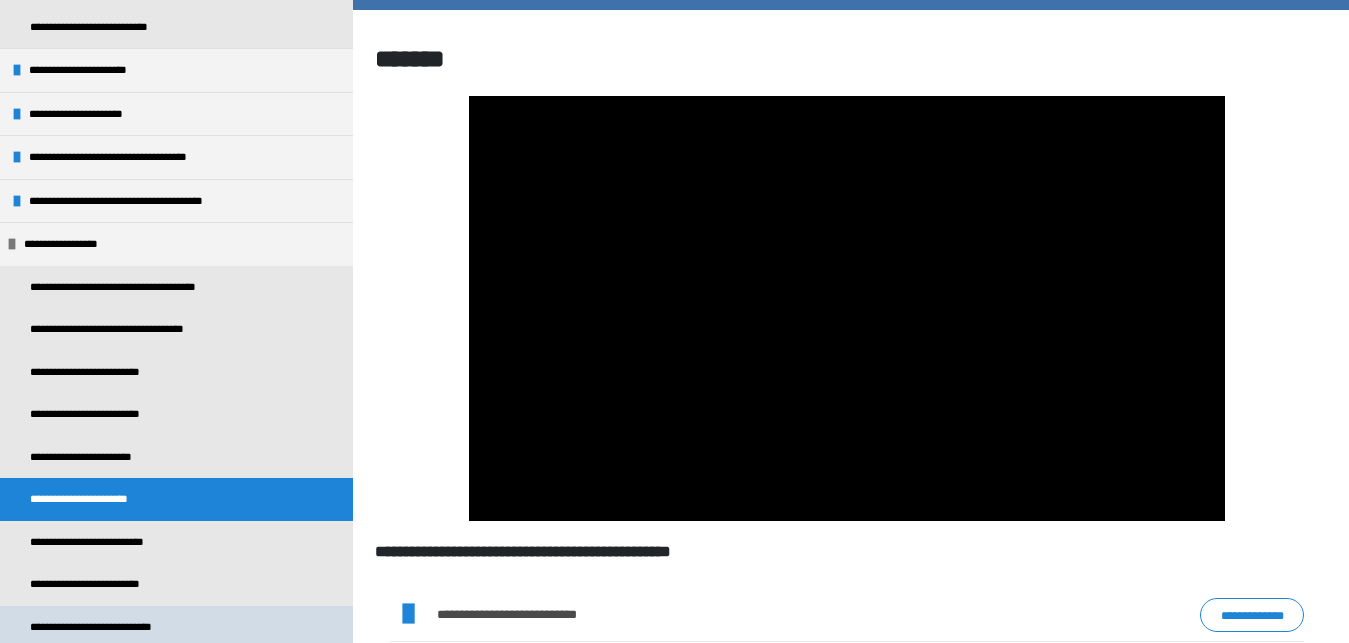 click on "**********" at bounding box center (118, 627) 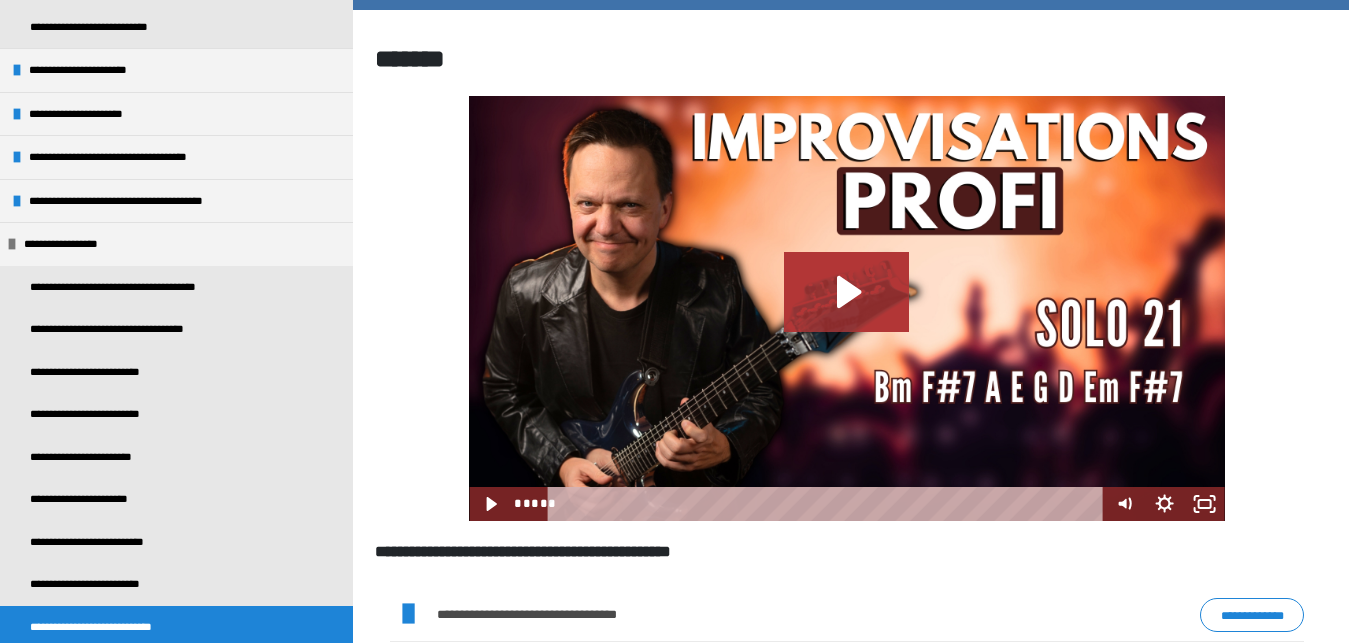 click 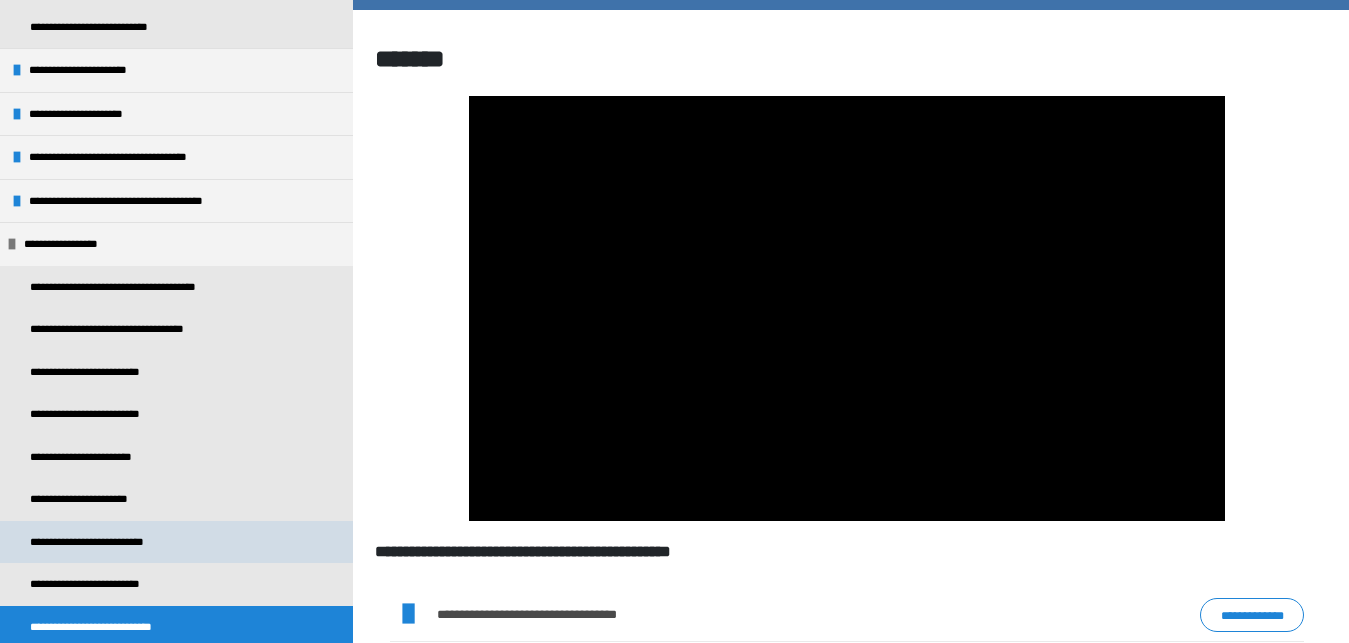 click on "**********" at bounding box center [114, 542] 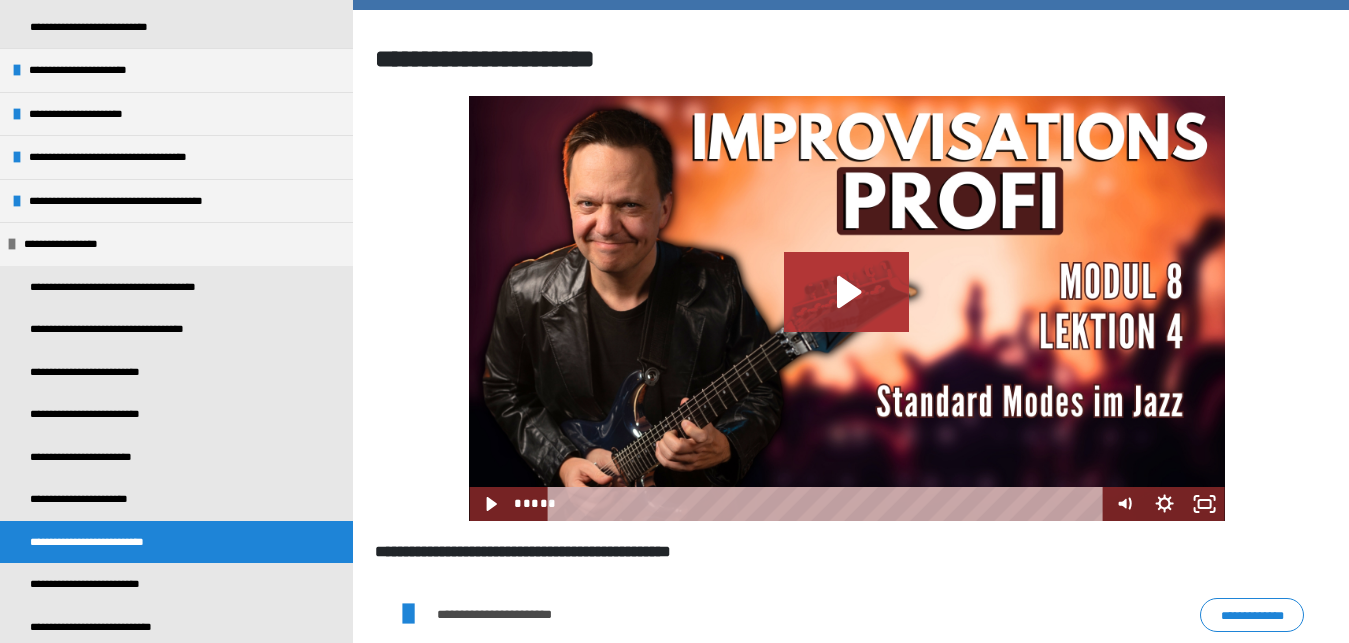 click 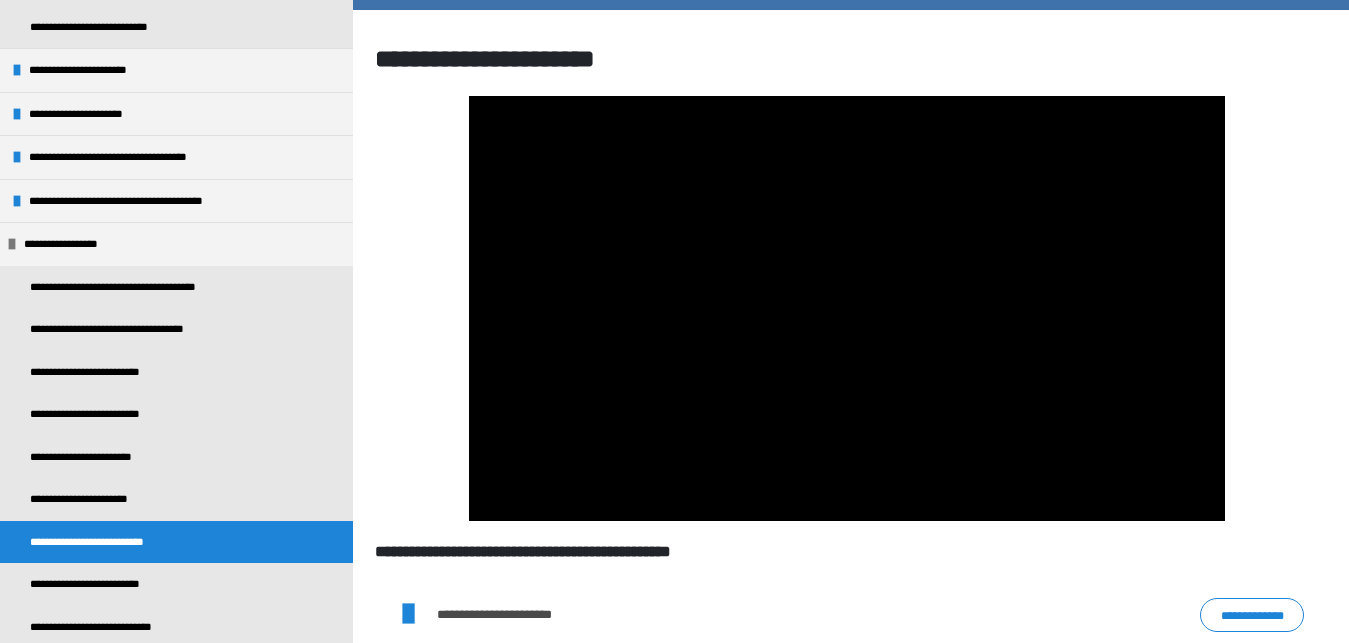 type 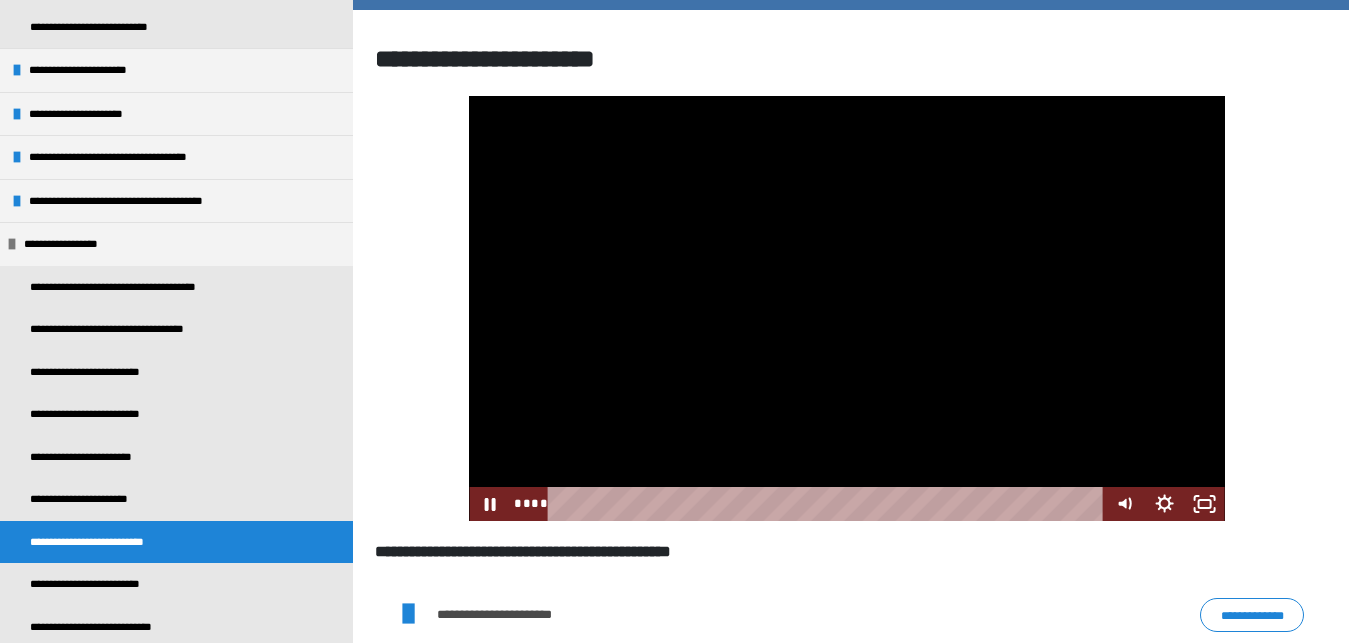 click at bounding box center (846, 308) 